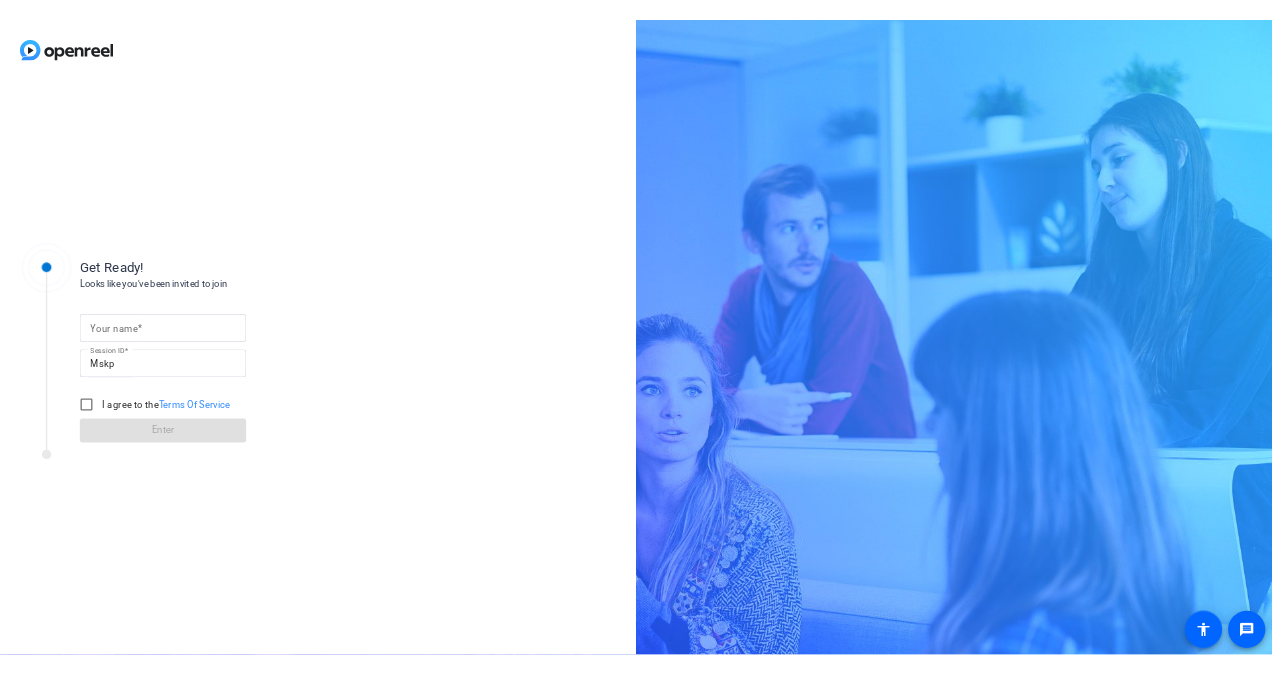 scroll, scrollTop: 0, scrollLeft: 0, axis: both 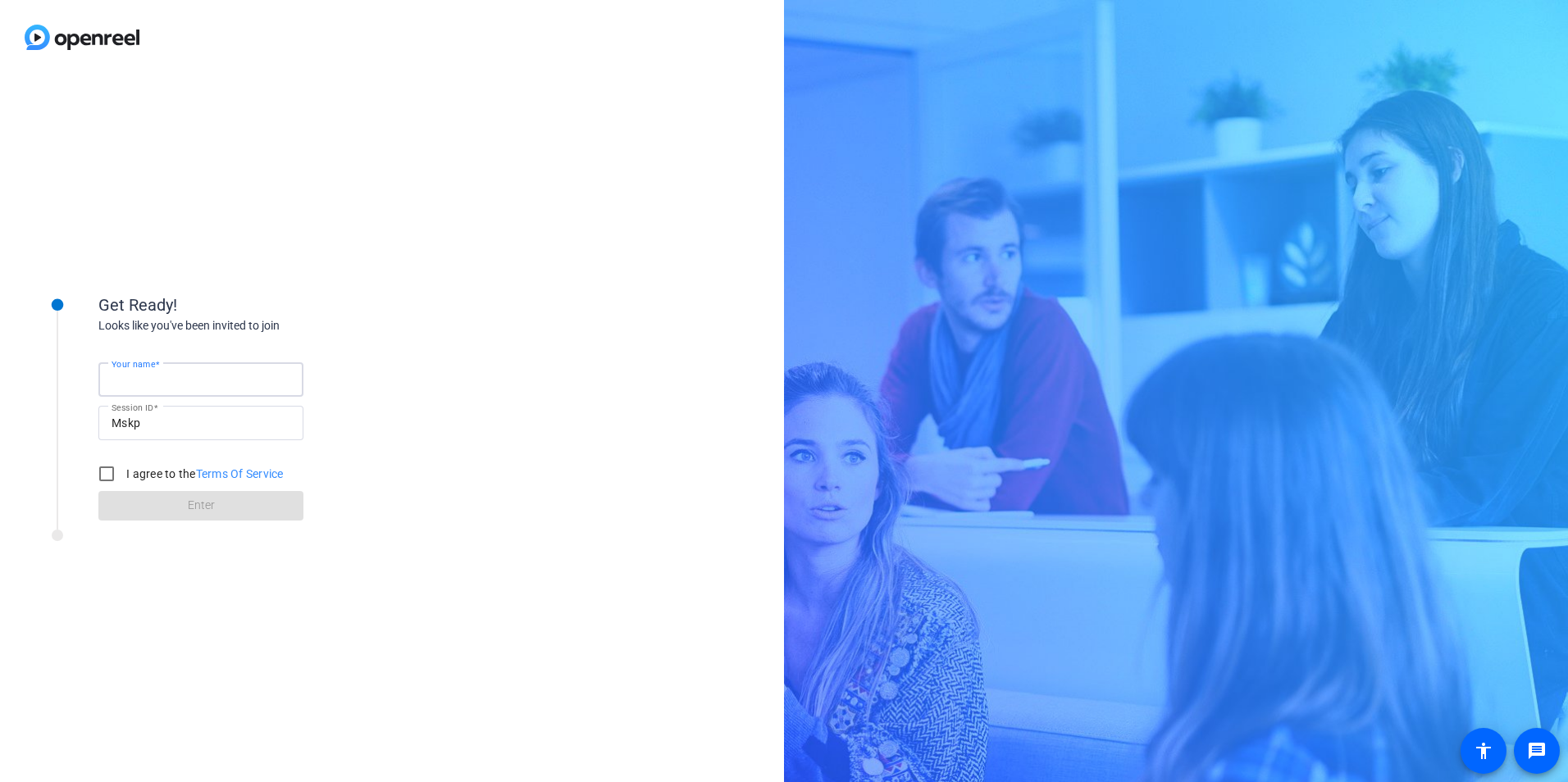 click on "Your name" at bounding box center [201, 380] 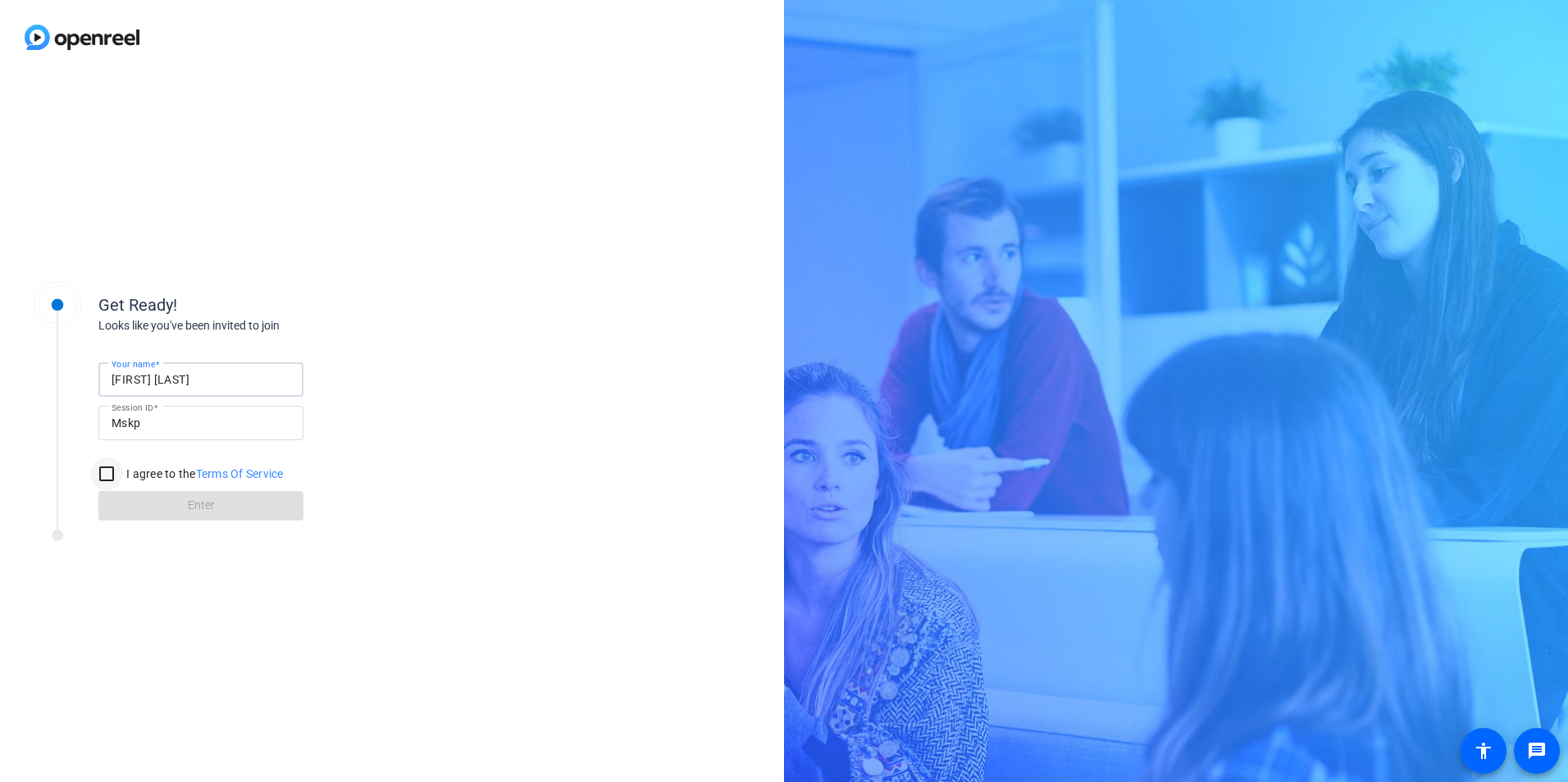 type on "[FIRST] [LAST]" 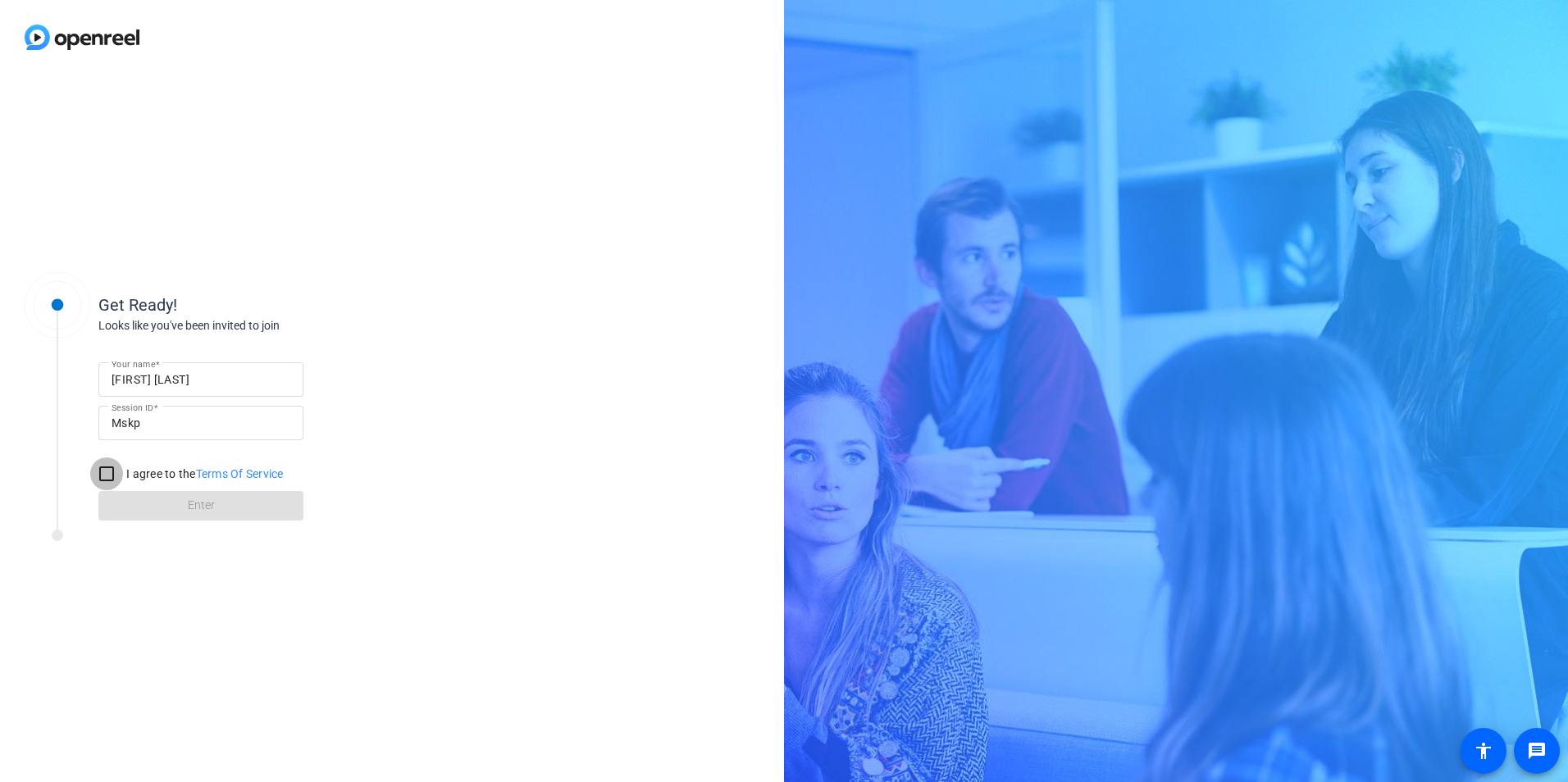 click on "I agree to the  Terms Of Service" at bounding box center (107, 474) 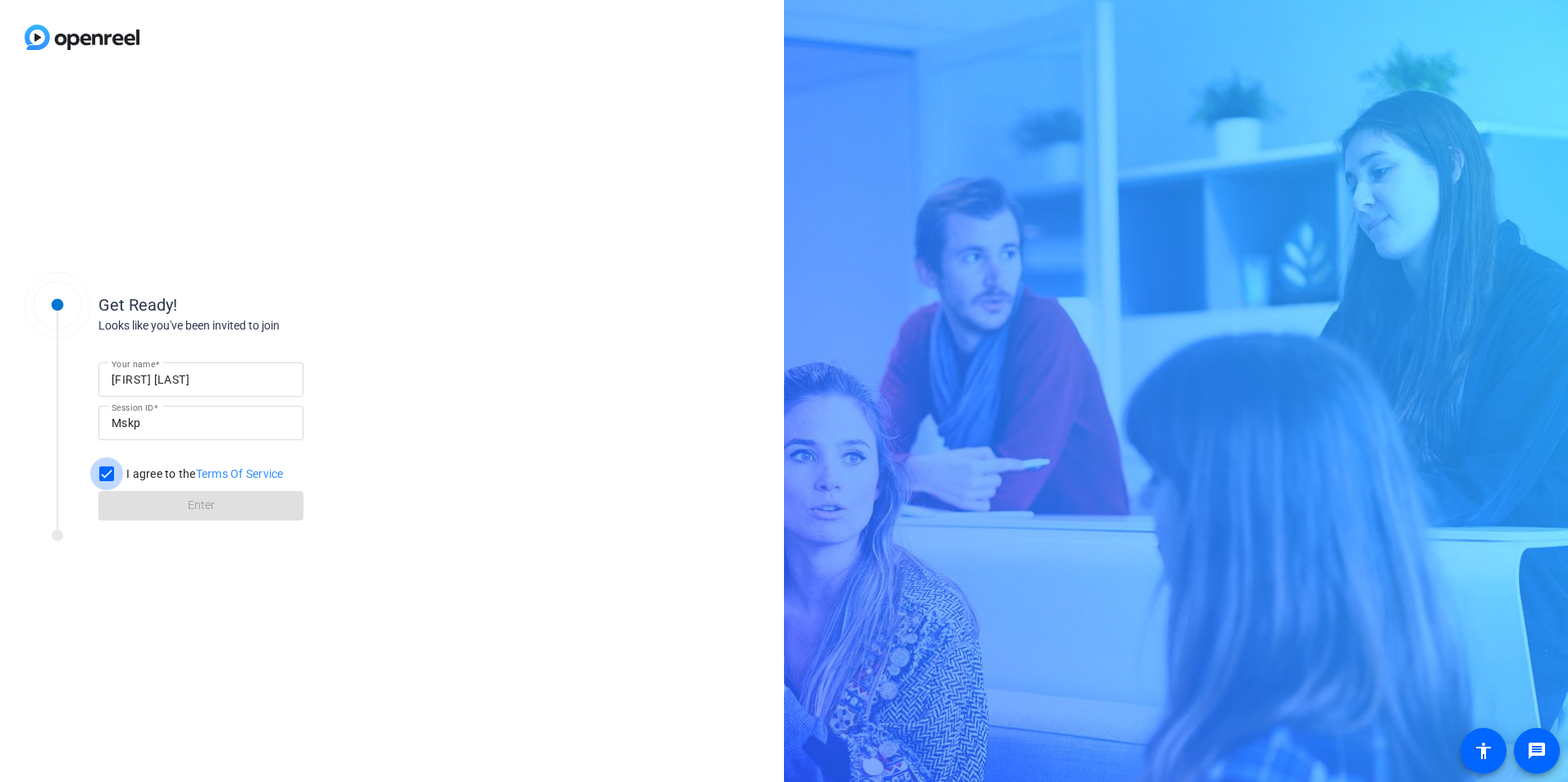 checkbox on "true" 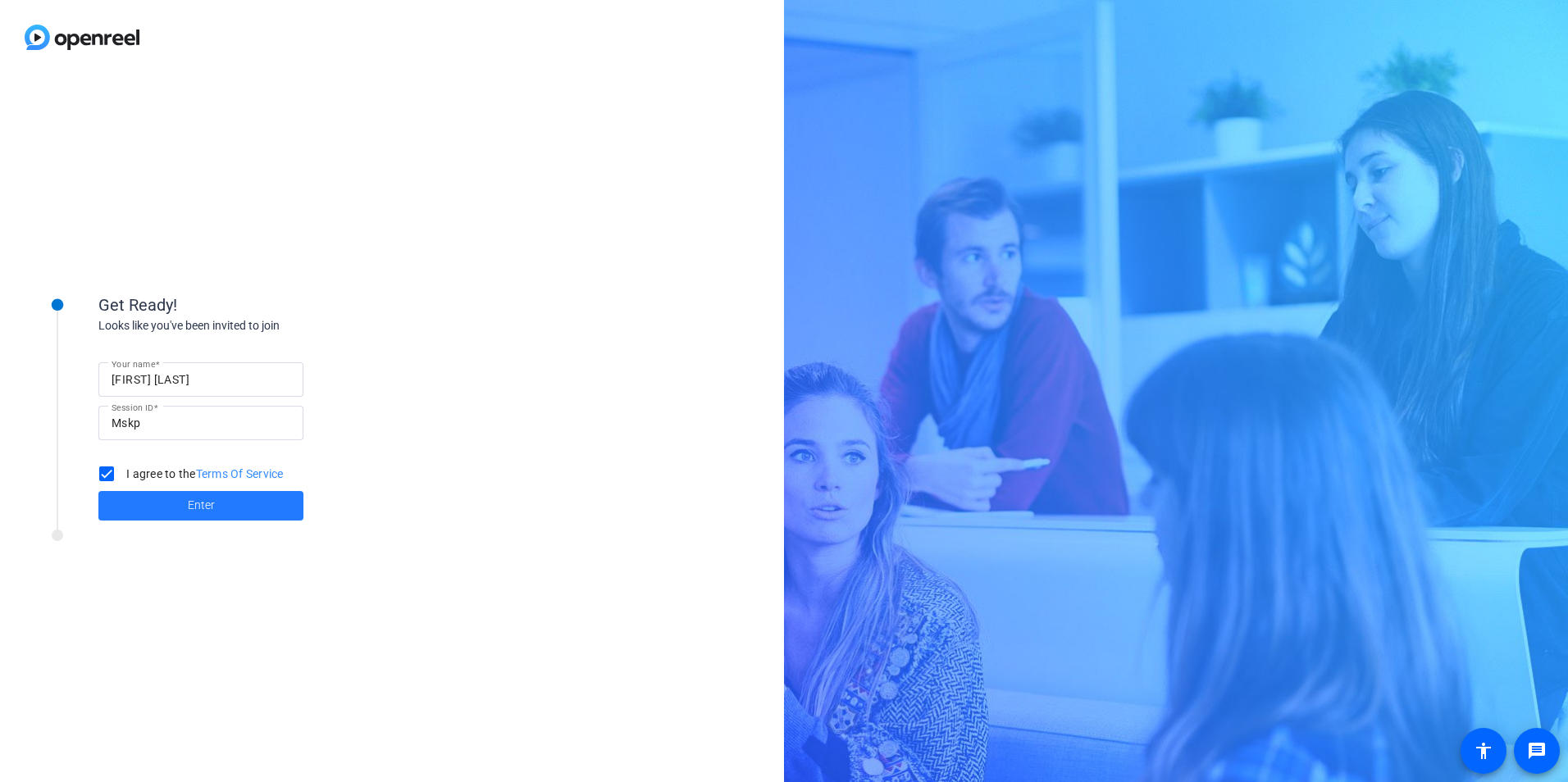 click 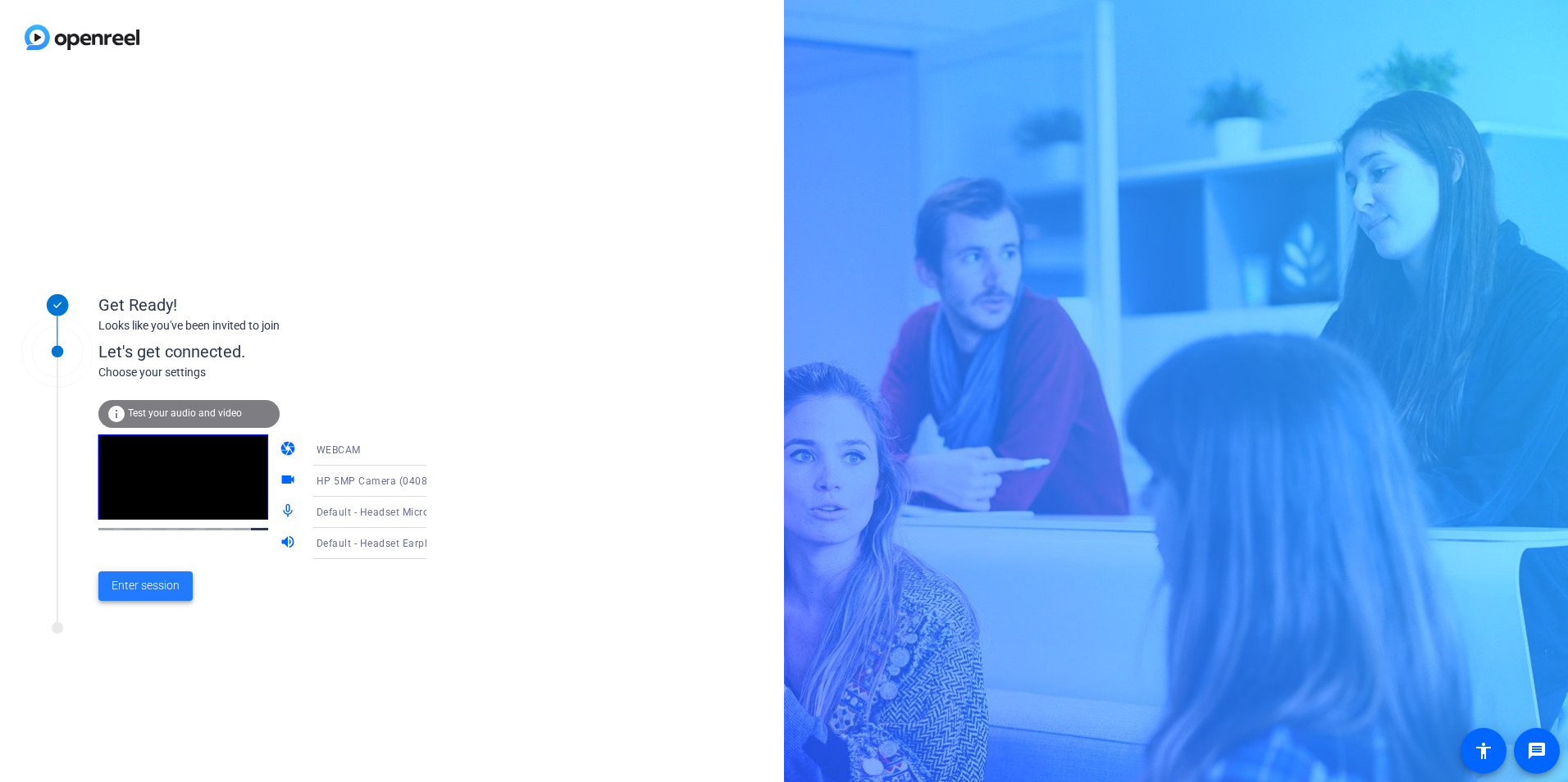 click on "Enter session" 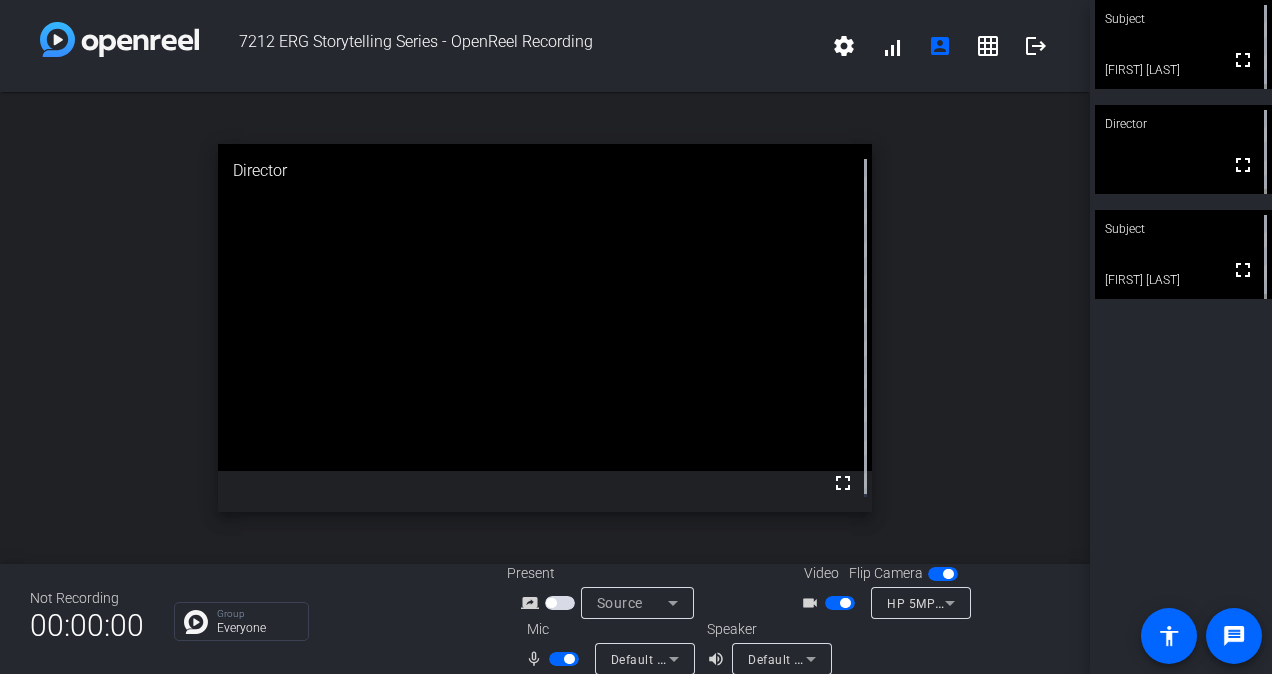 scroll, scrollTop: 23, scrollLeft: 0, axis: vertical 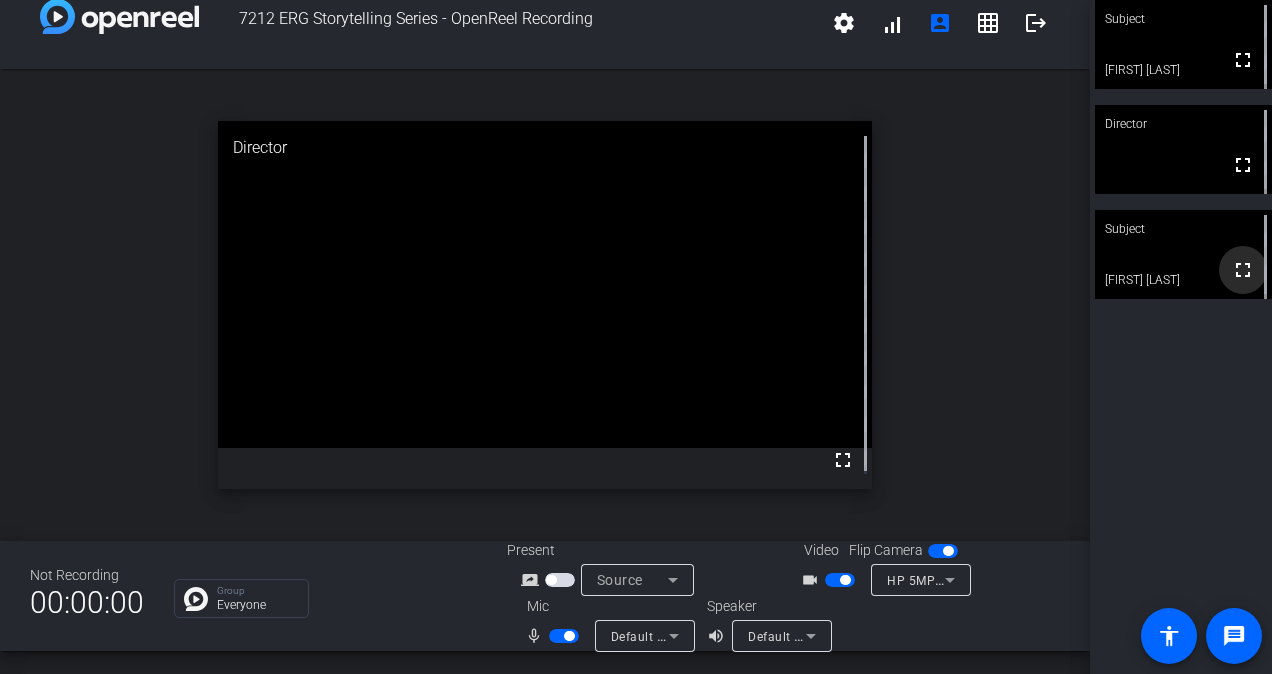 click on "fullscreen" 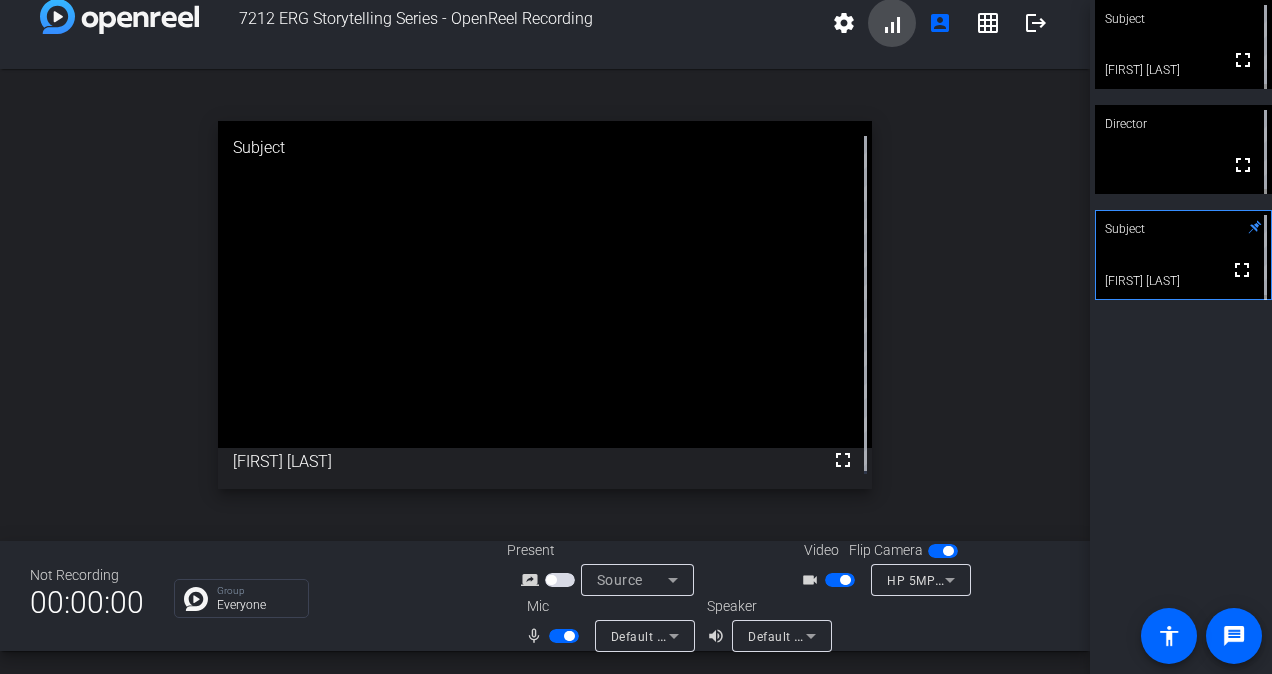 click 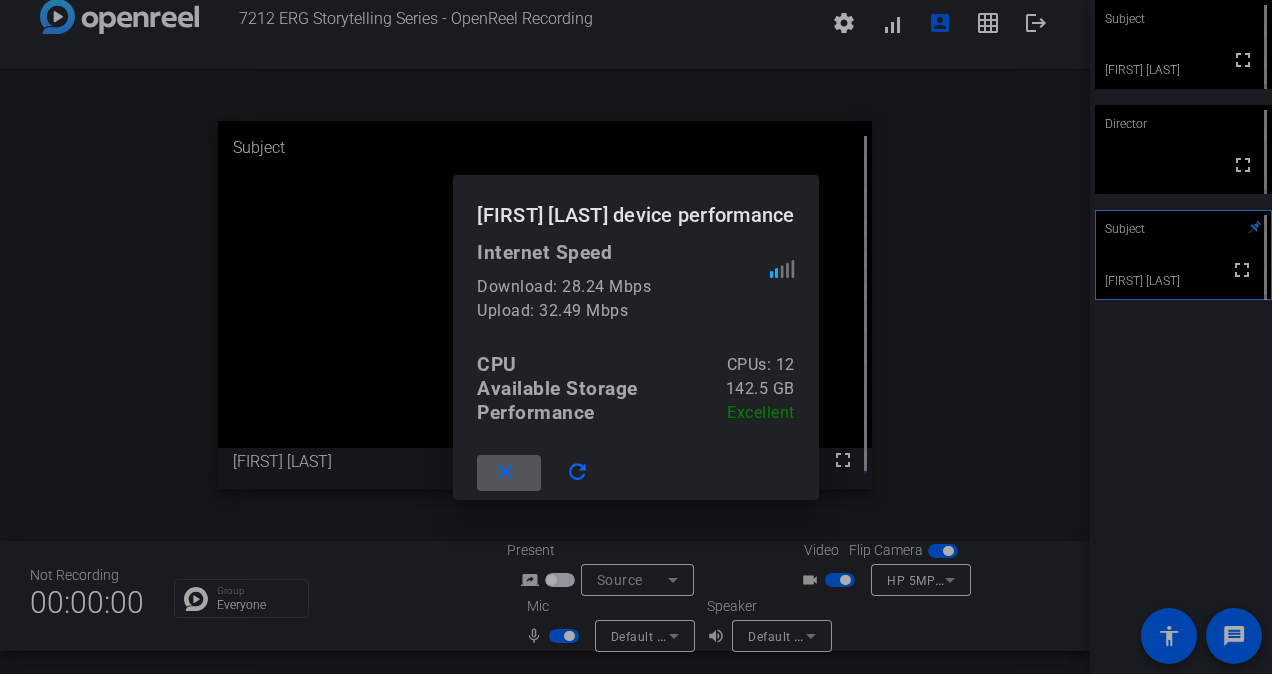 click on "close" at bounding box center [505, 472] 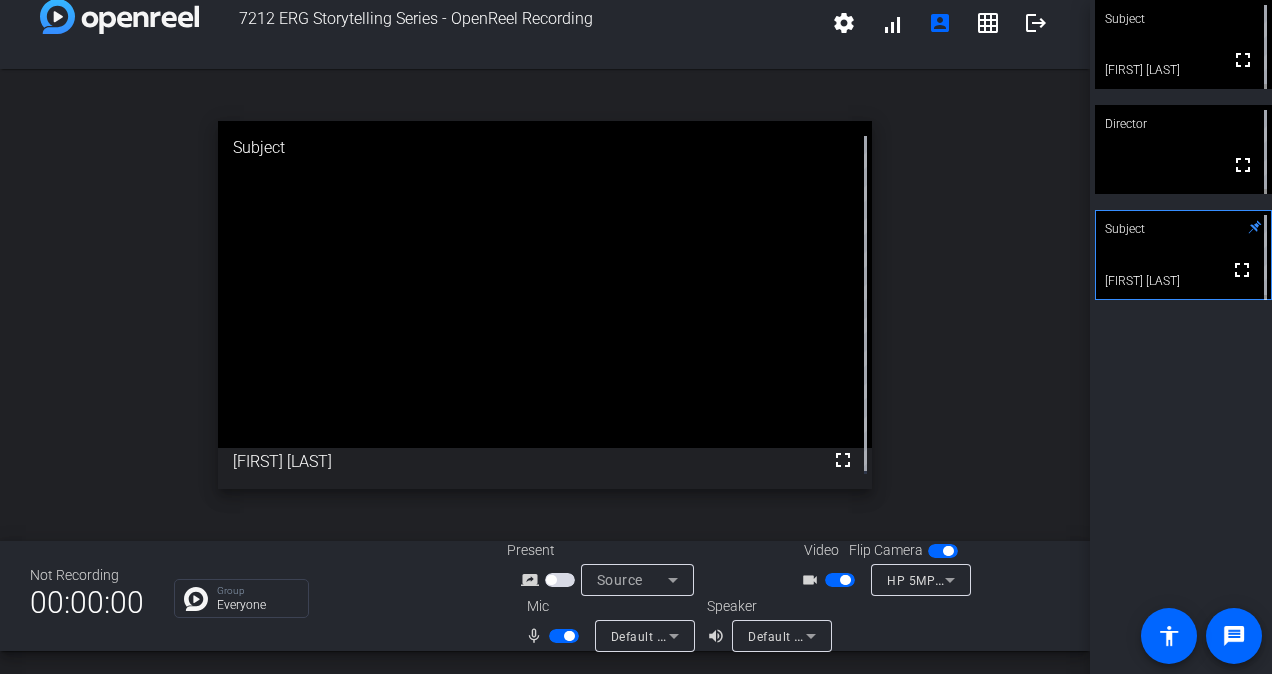 scroll, scrollTop: 22, scrollLeft: 0, axis: vertical 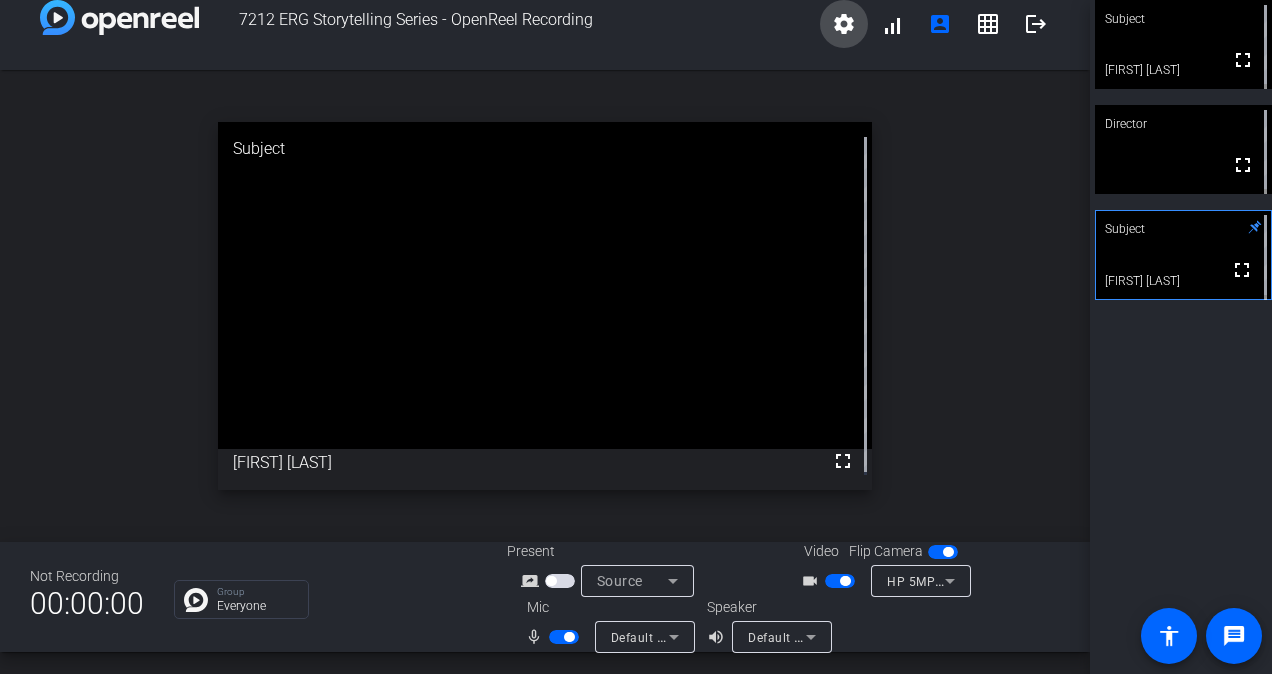 click on "settings" 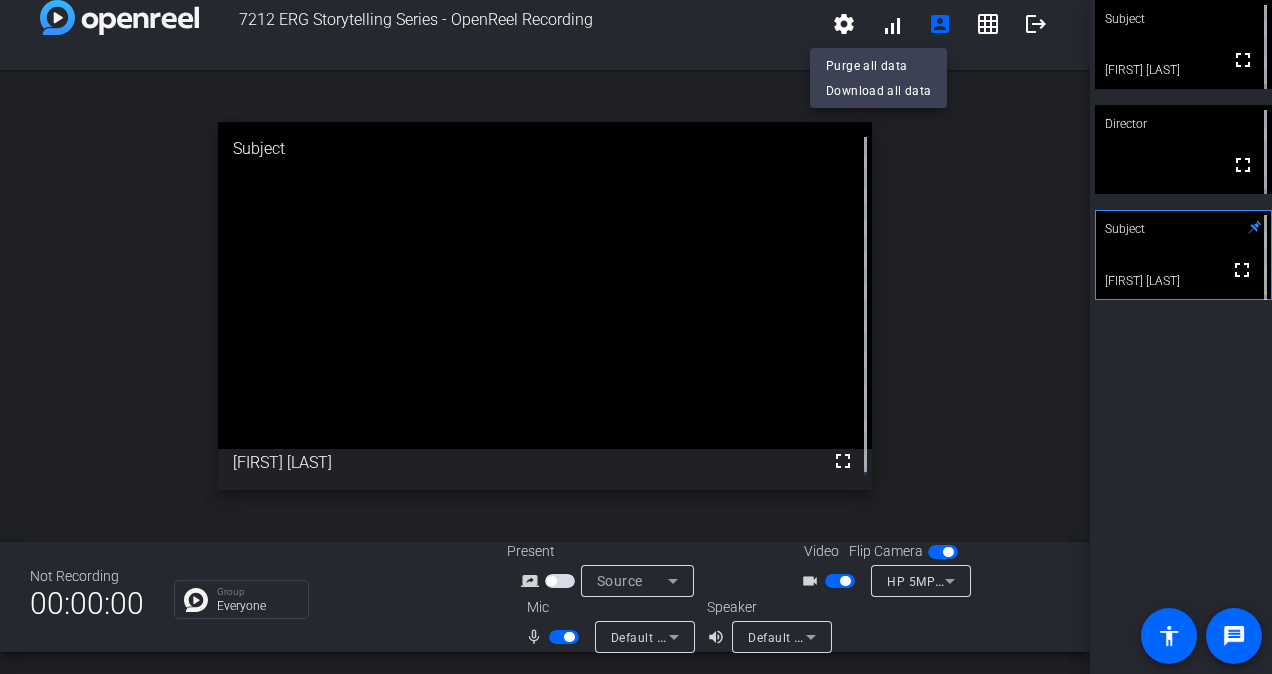 click at bounding box center [636, 337] 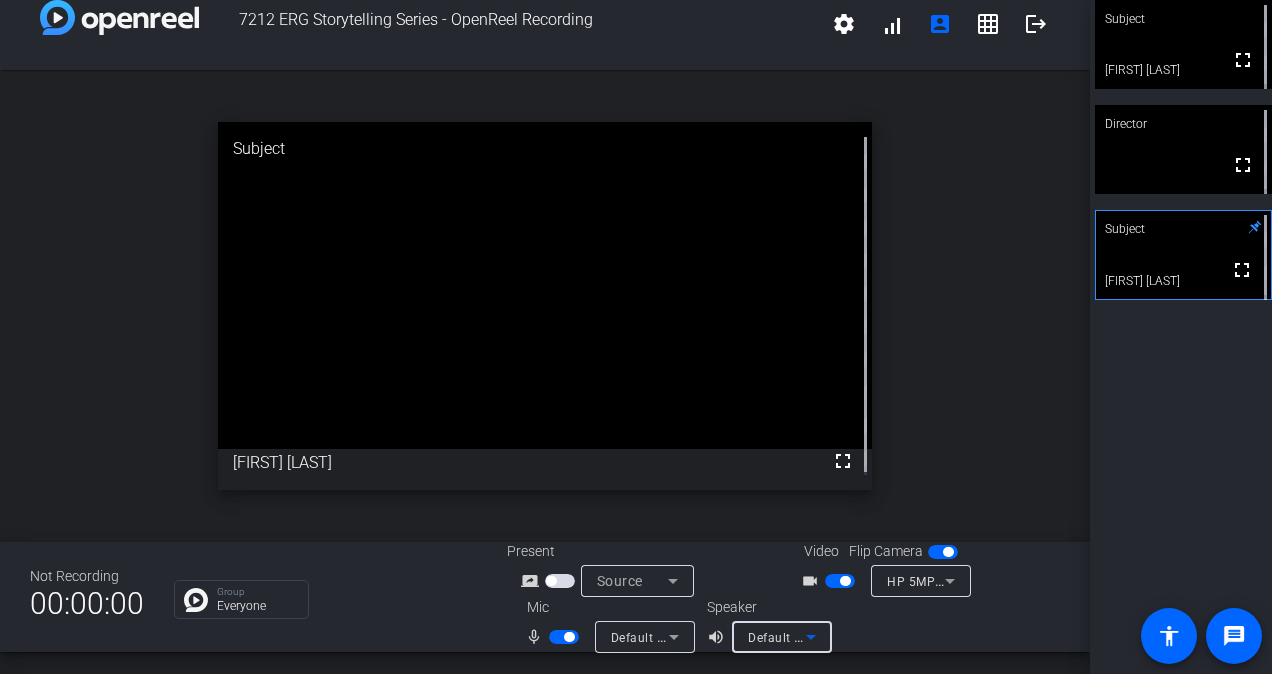 click on "Default - Headset Earphone (Plantronics Blackwire 5220 Series)" at bounding box center (777, 637) 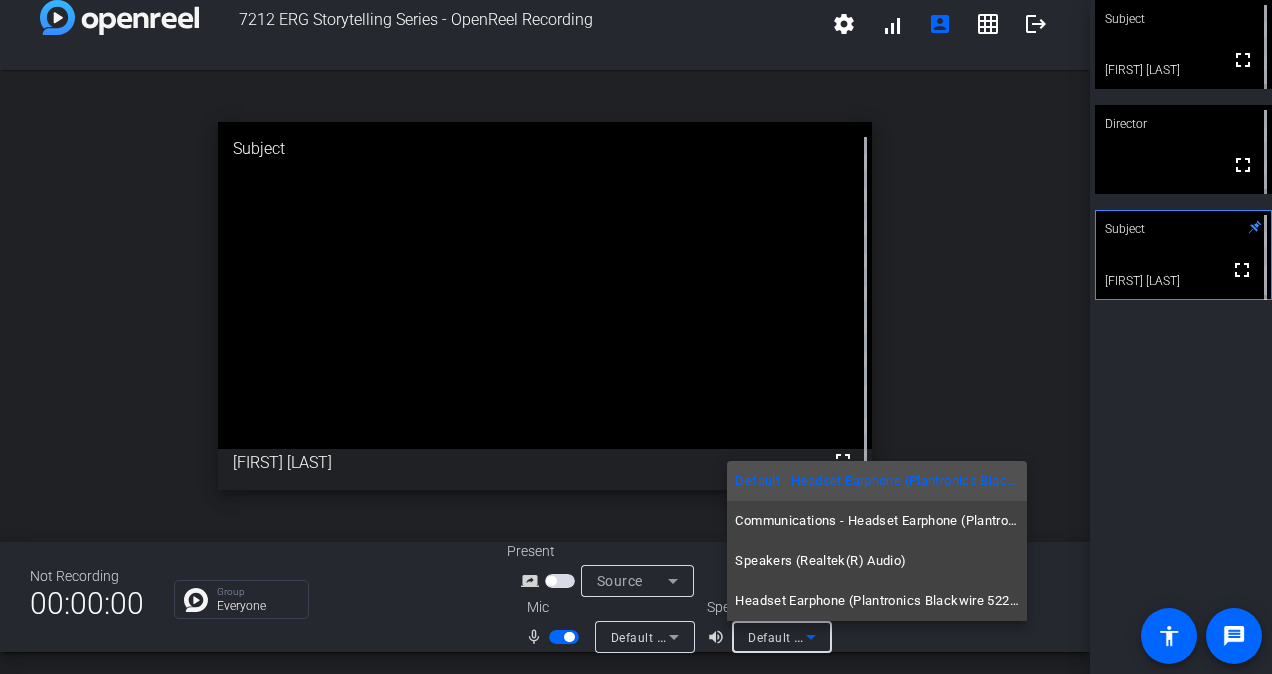 click at bounding box center (636, 337) 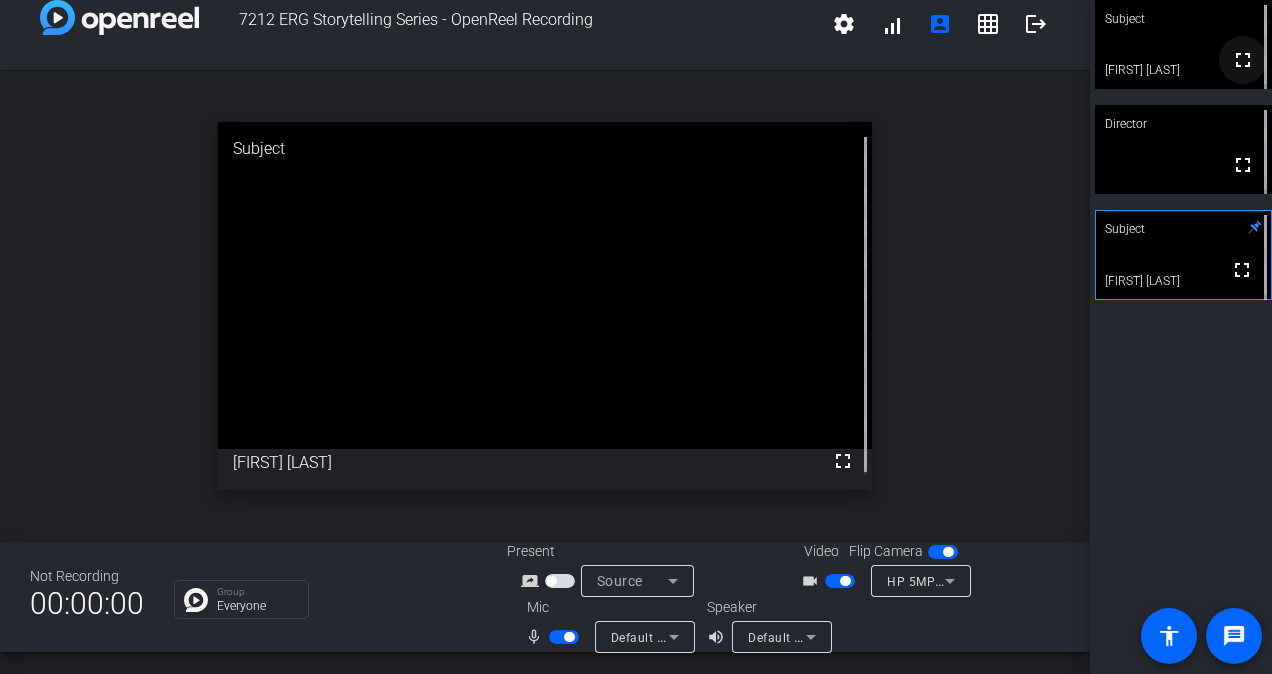 drag, startPoint x: 1192, startPoint y: 43, endPoint x: 1226, endPoint y: 59, distance: 37.576588 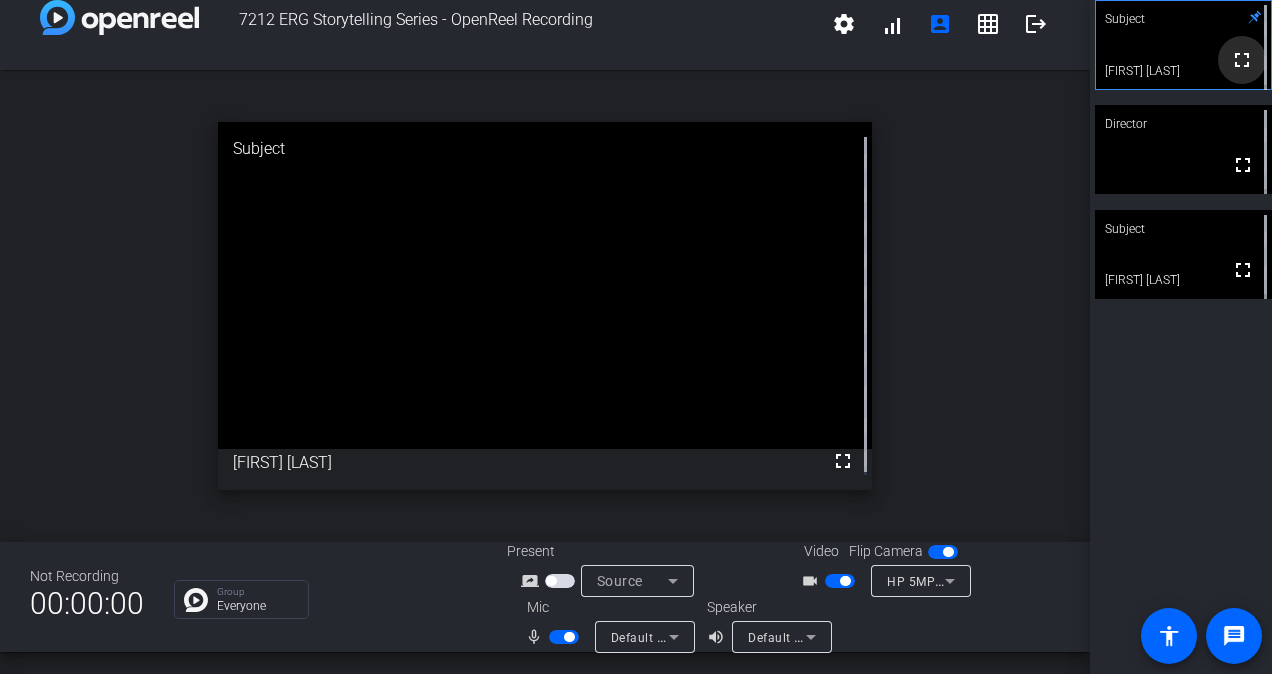 click on "fullscreen" at bounding box center [1242, 60] 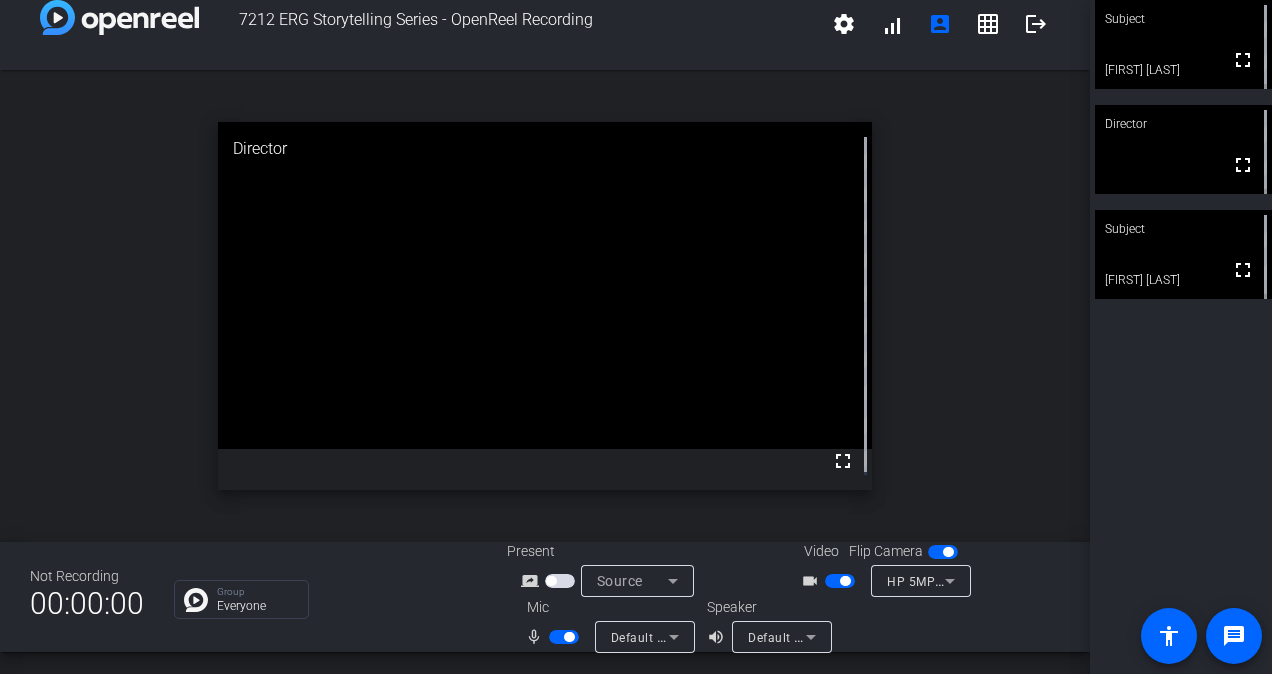 click at bounding box center [564, 637] 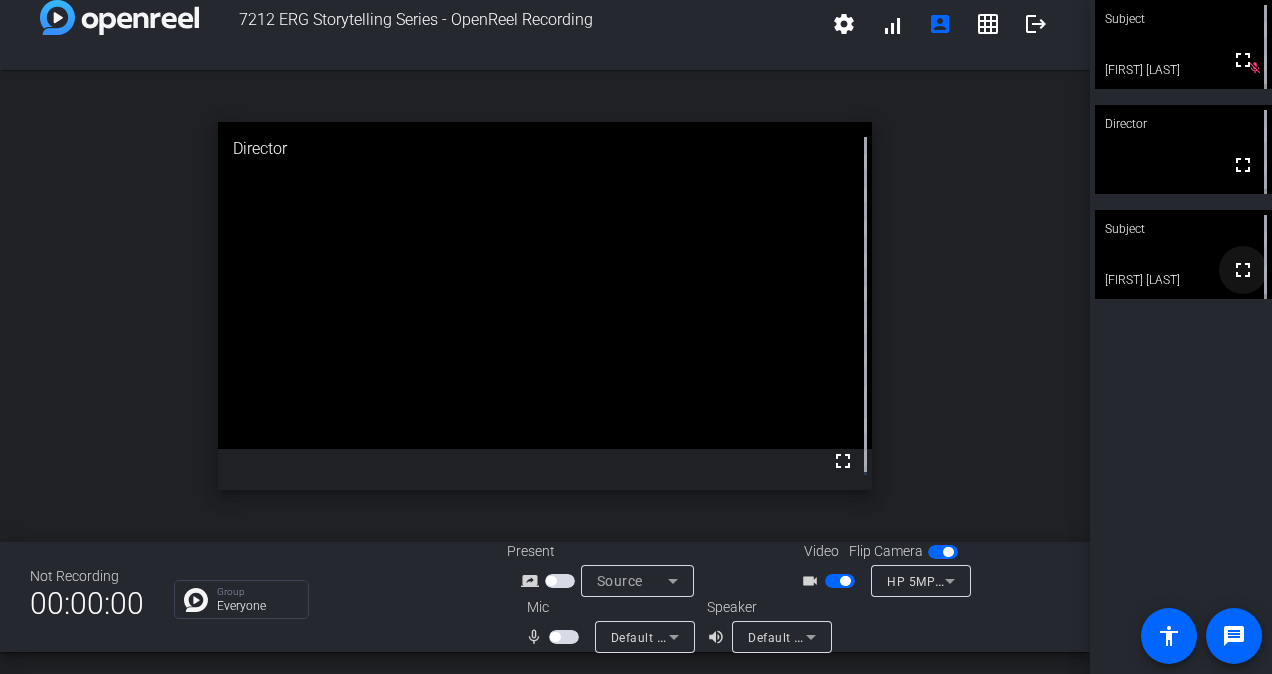 click on "fullscreen" 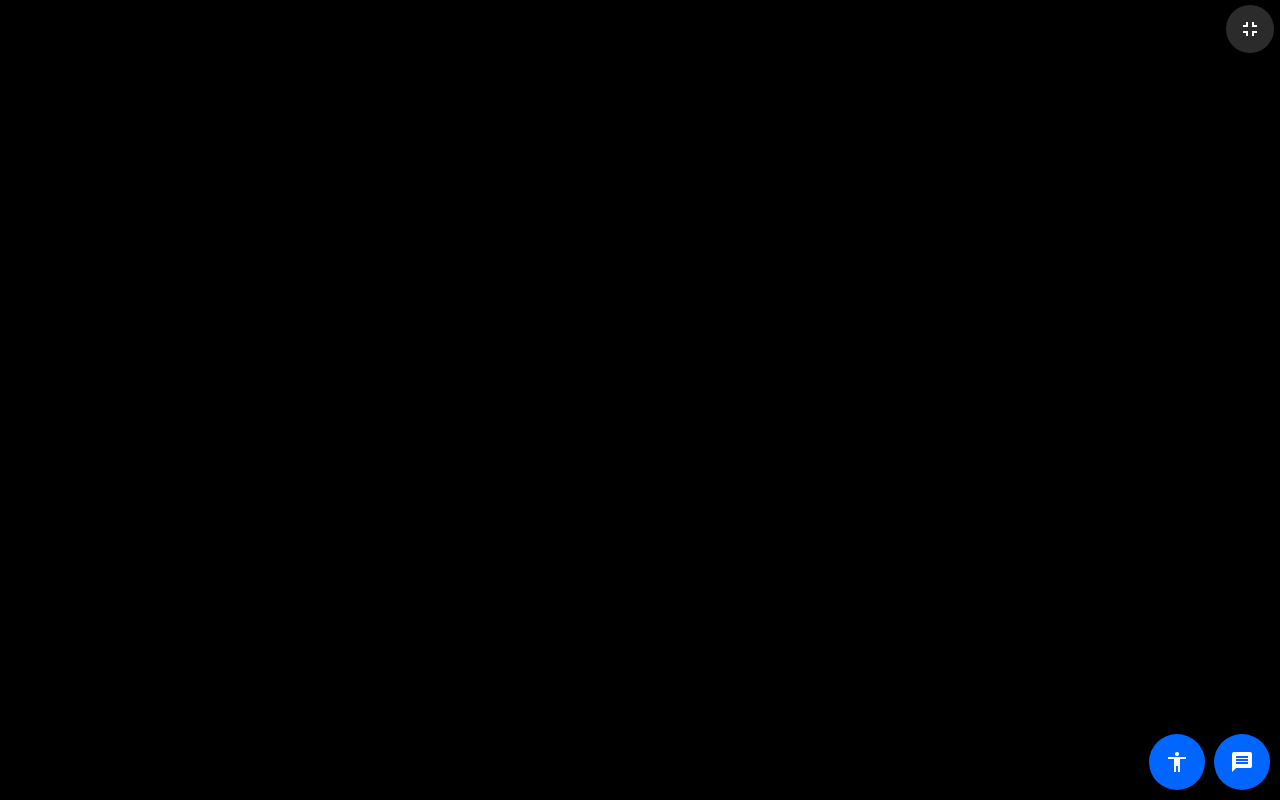 click on "fullscreen_exit" 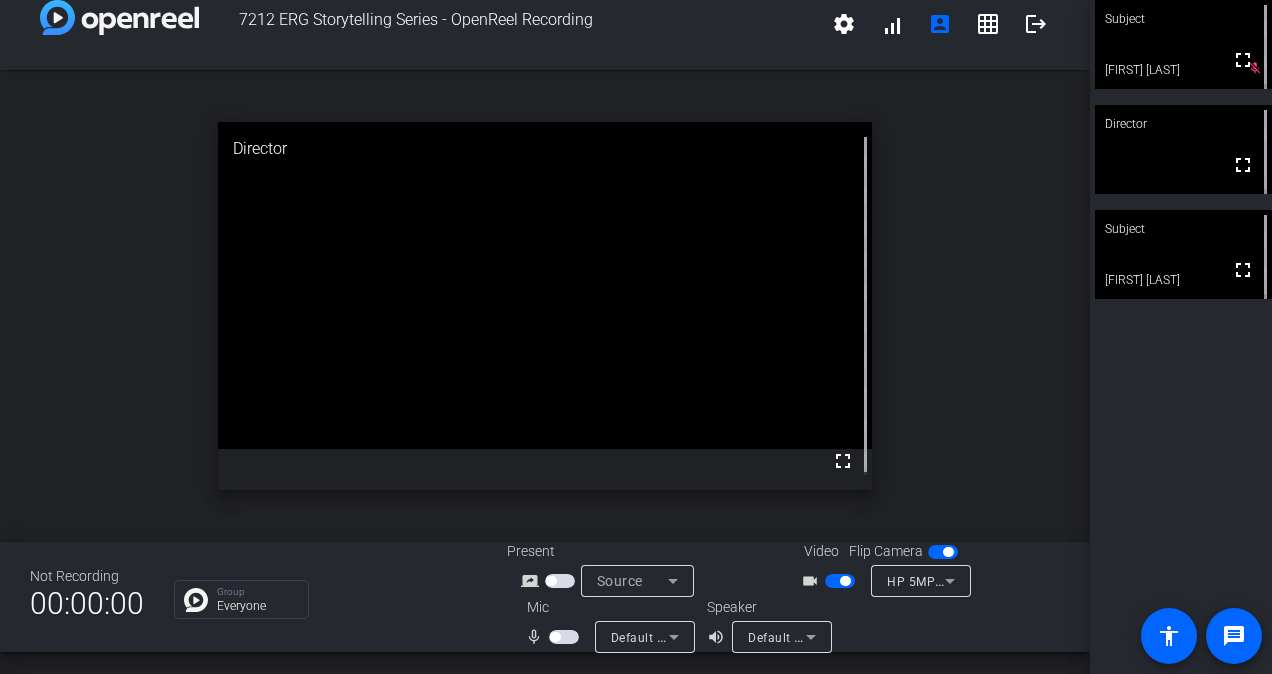 click at bounding box center [564, 637] 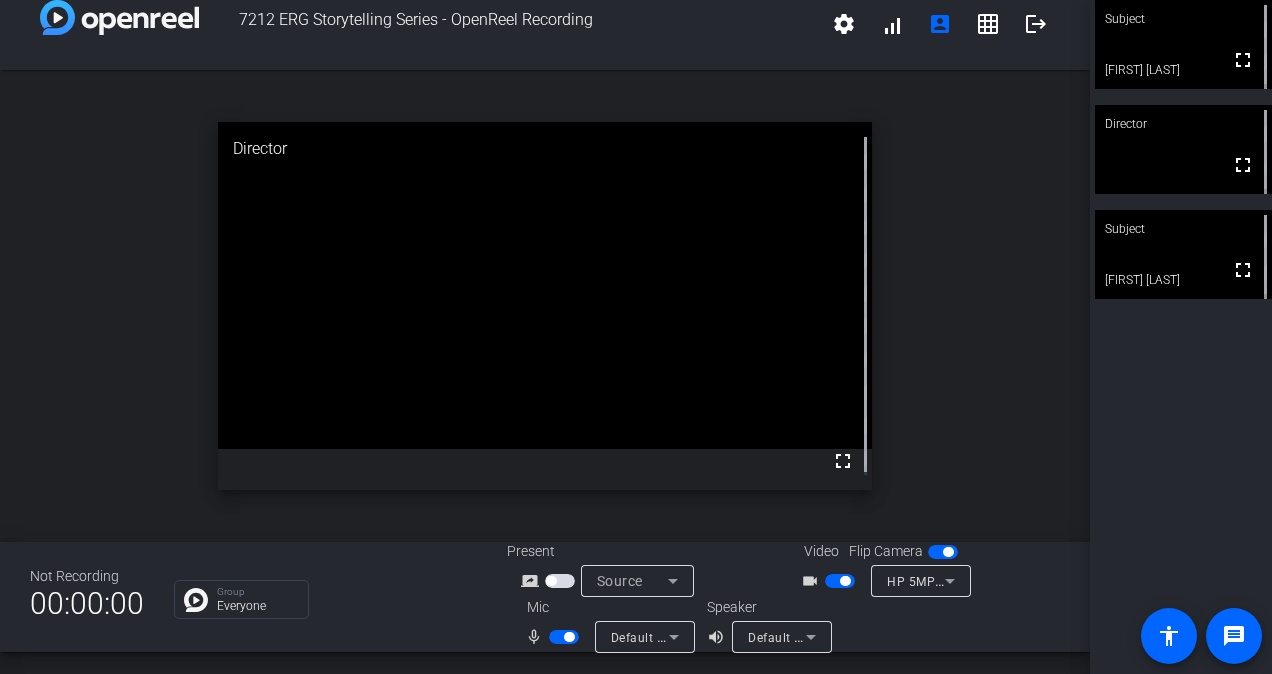 click at bounding box center [564, 637] 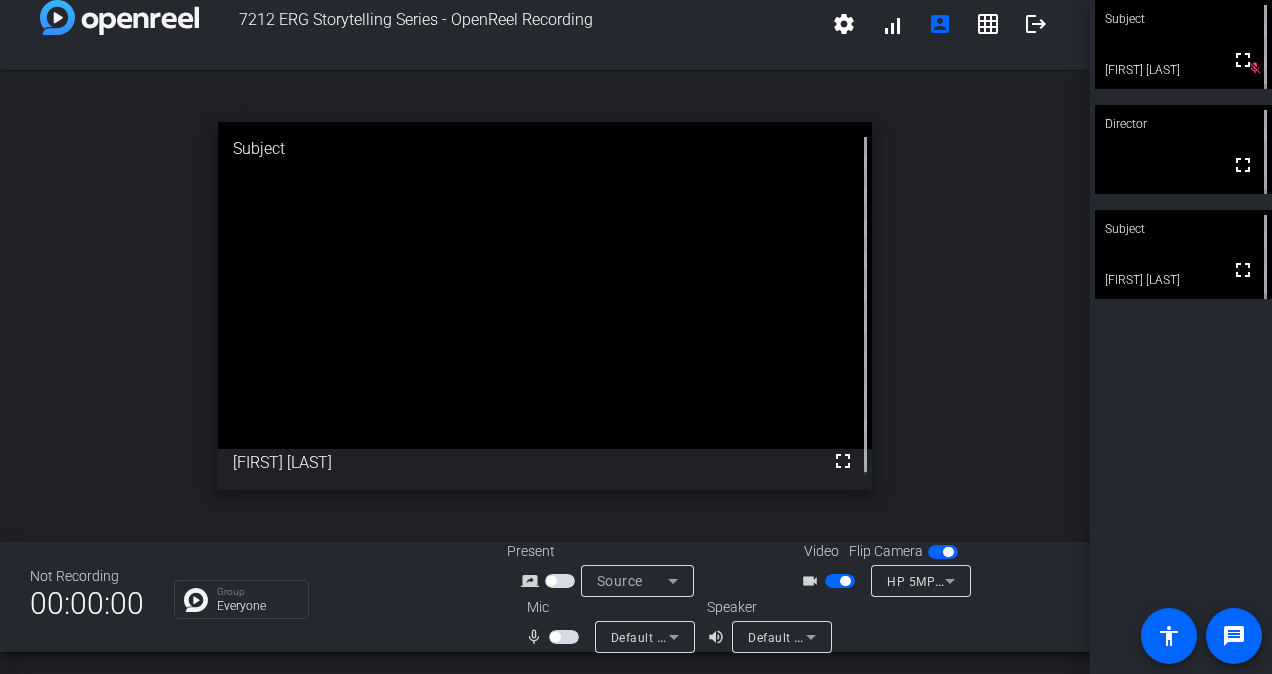 click at bounding box center (921, 608) 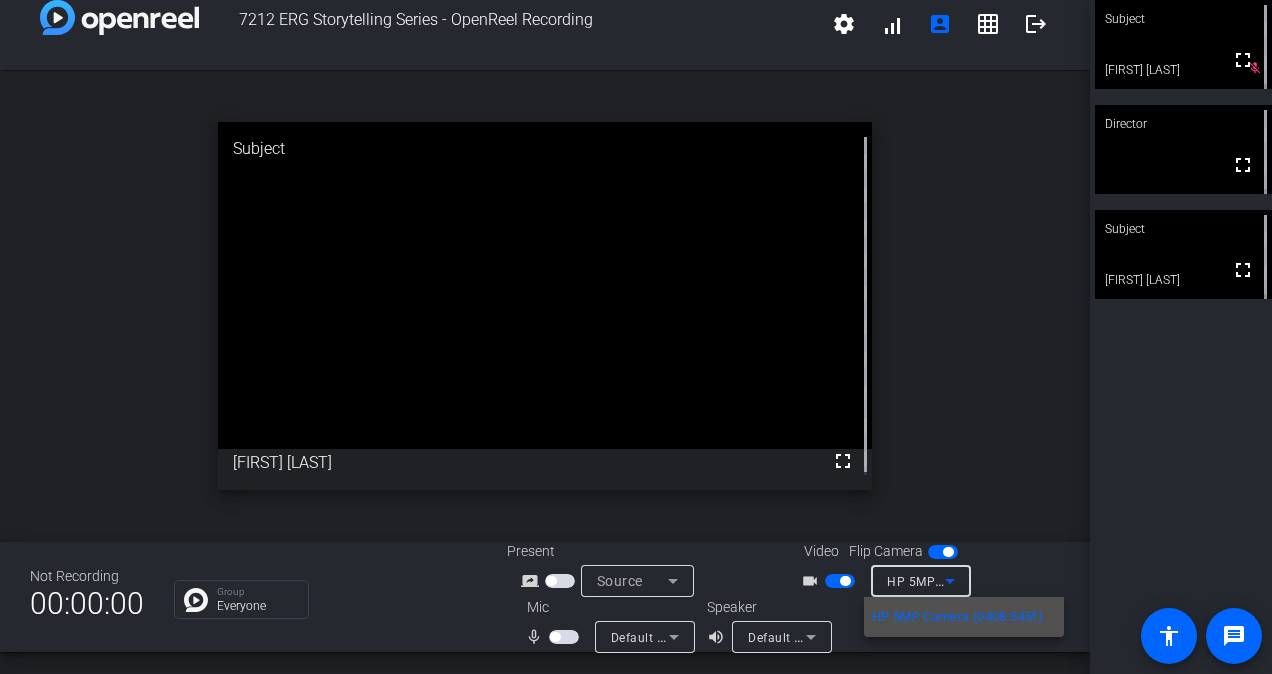 click at bounding box center [636, 337] 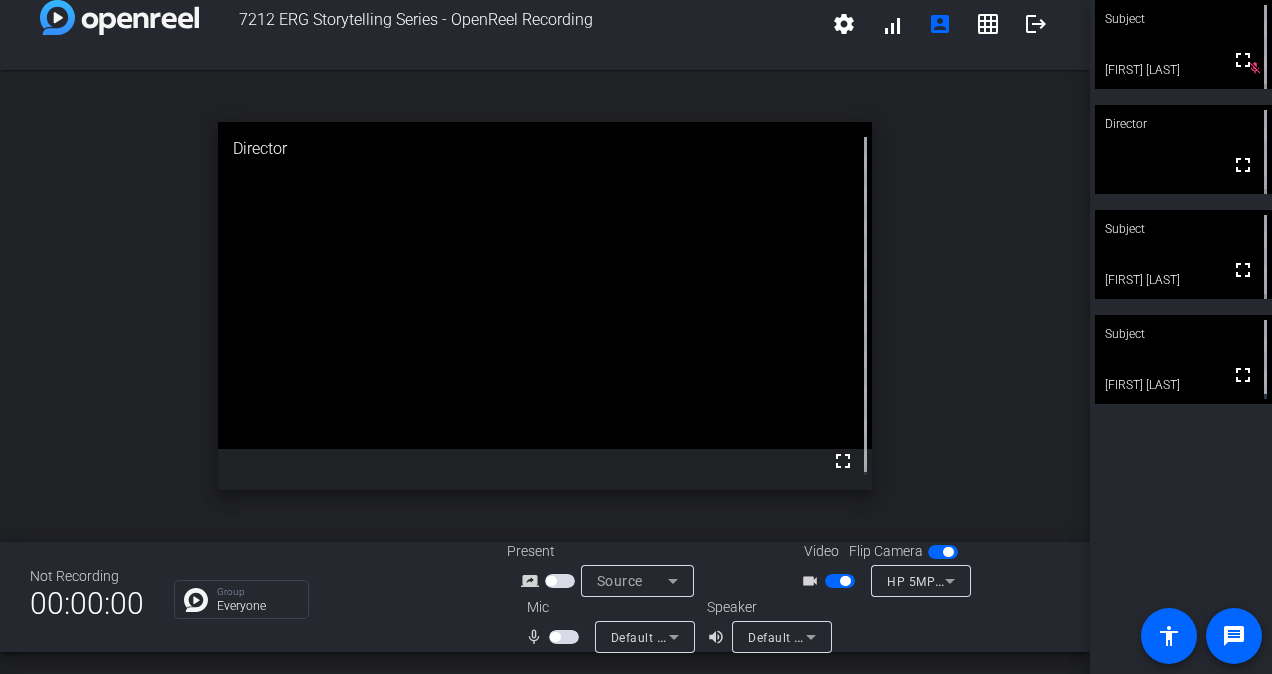 click at bounding box center (564, 637) 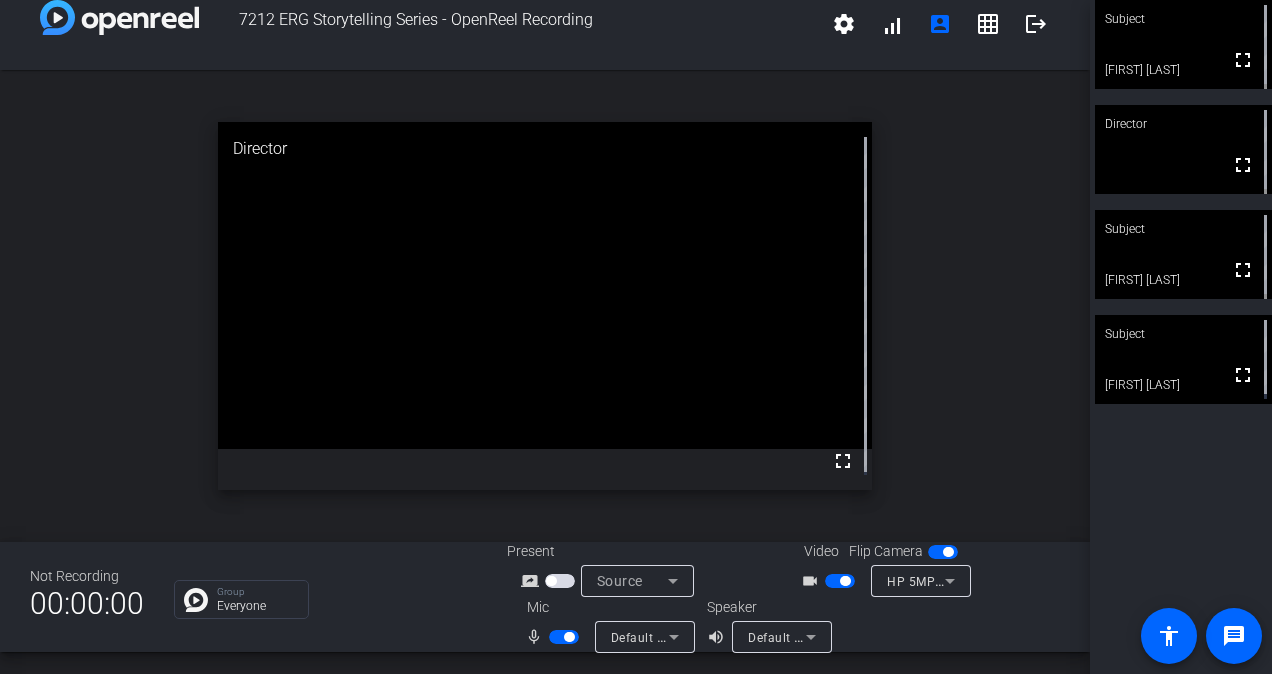 click at bounding box center (569, 637) 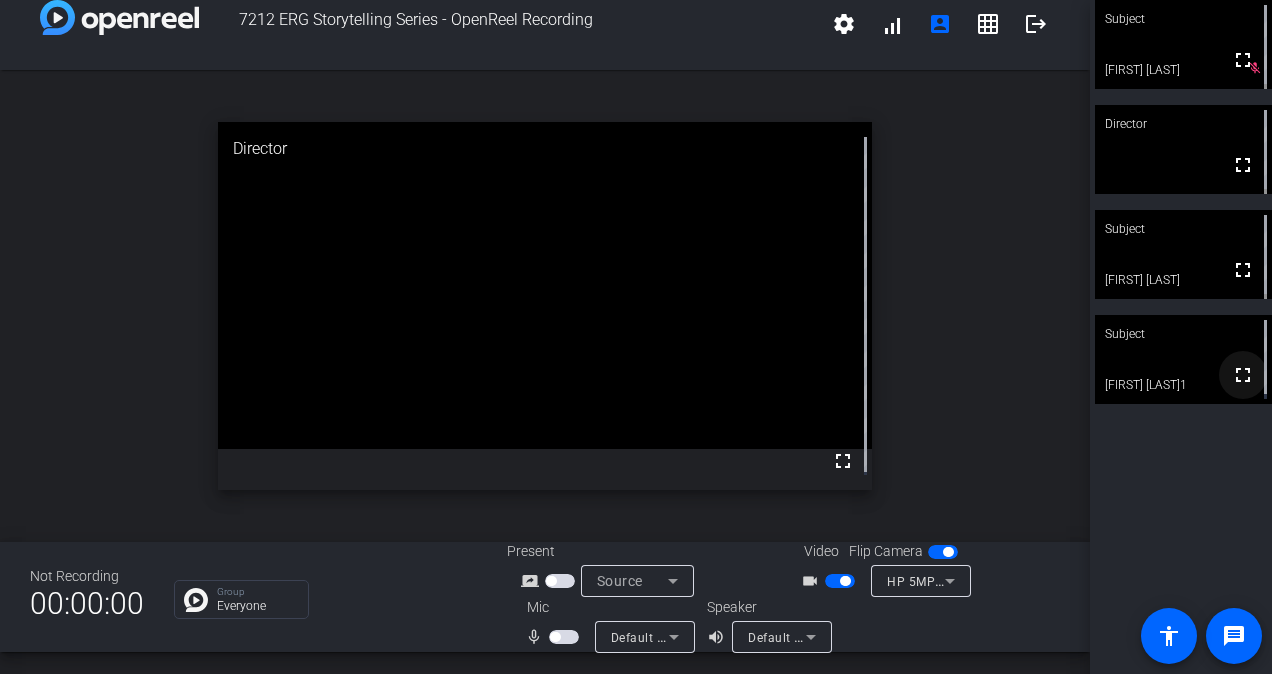 click on "fullscreen" 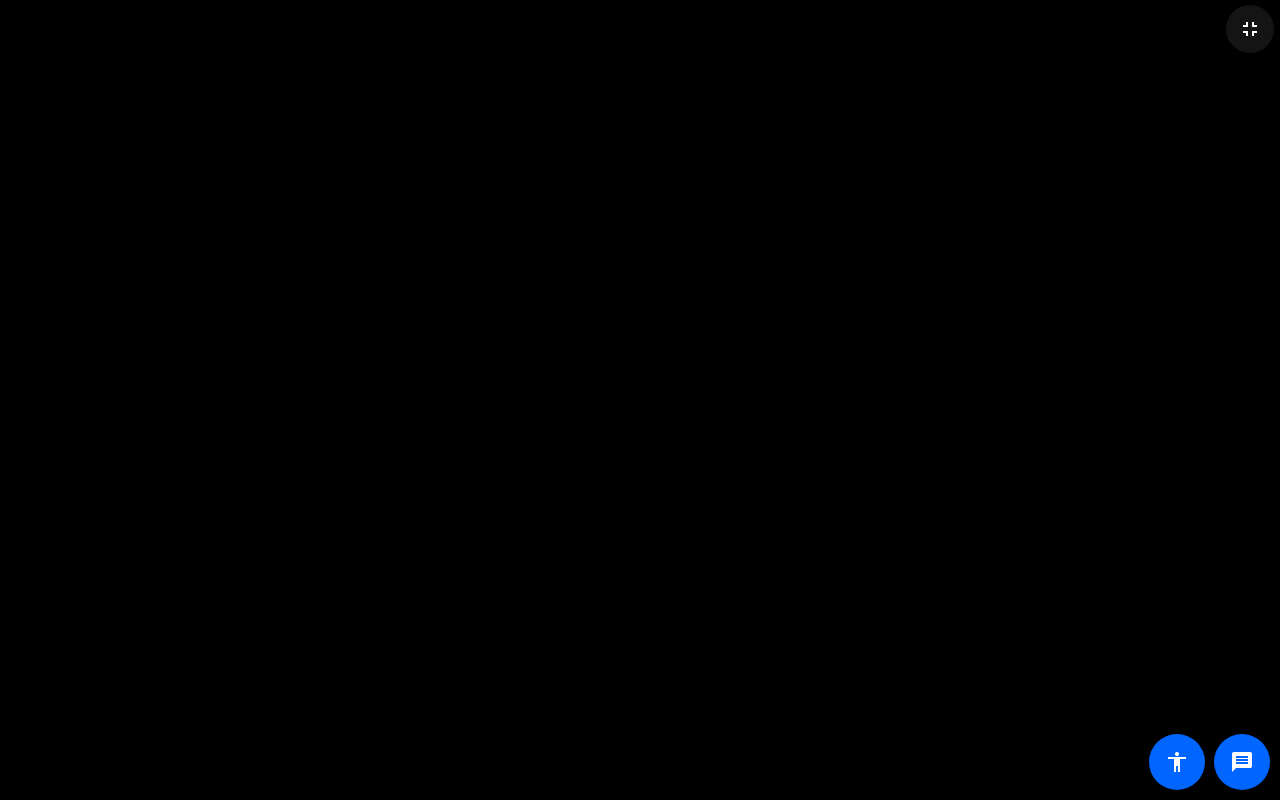 click on "fullscreen_exit" 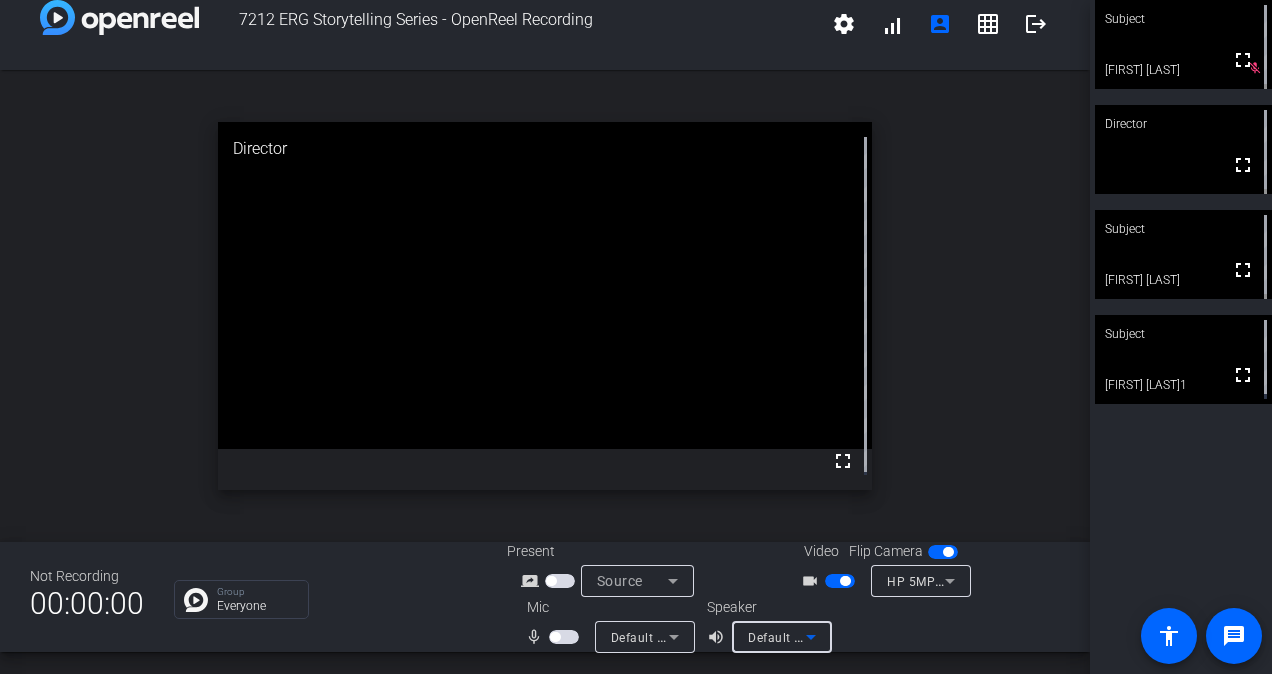 click on "Default - Headset Earphone (Plantronics Blackwire 5220 Series)" at bounding box center (934, 637) 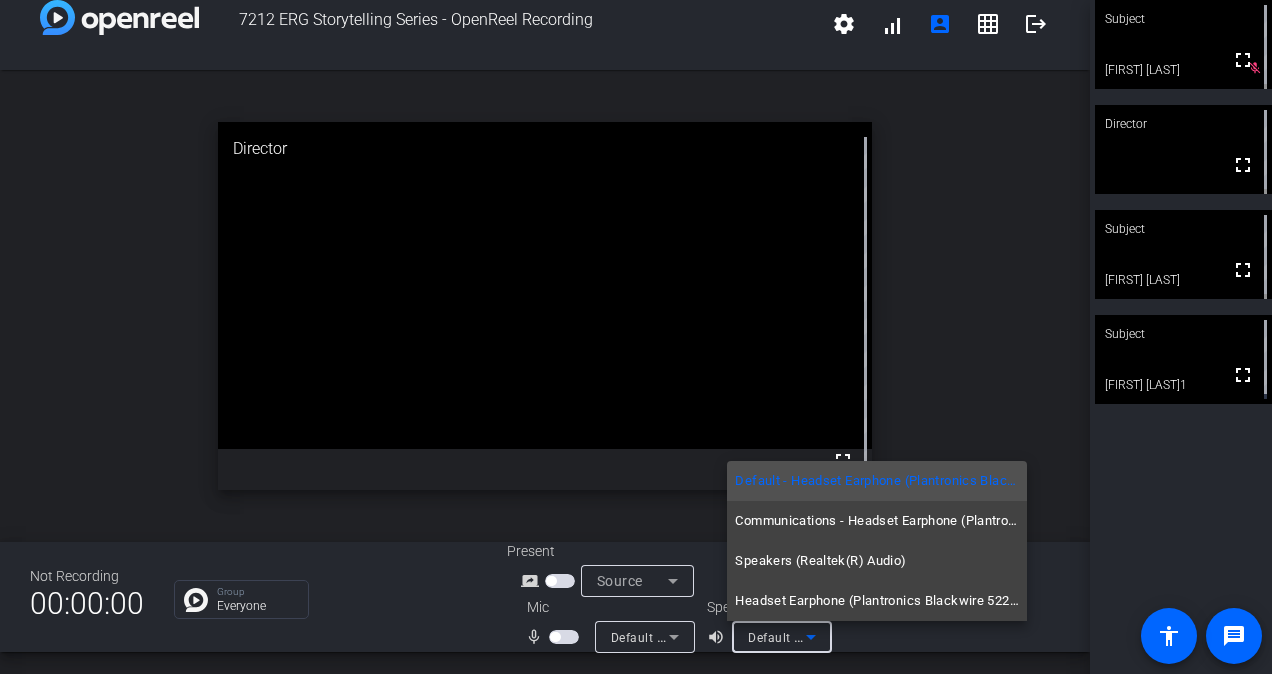 click at bounding box center [636, 337] 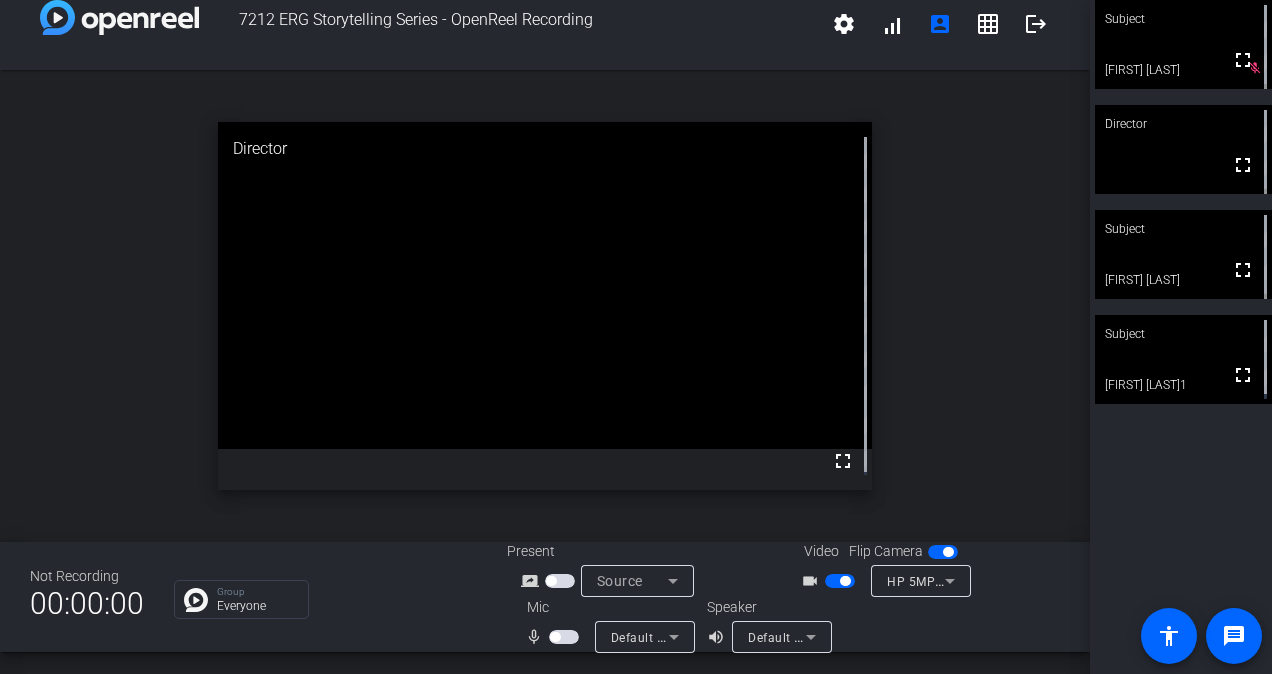 click at bounding box center [564, 637] 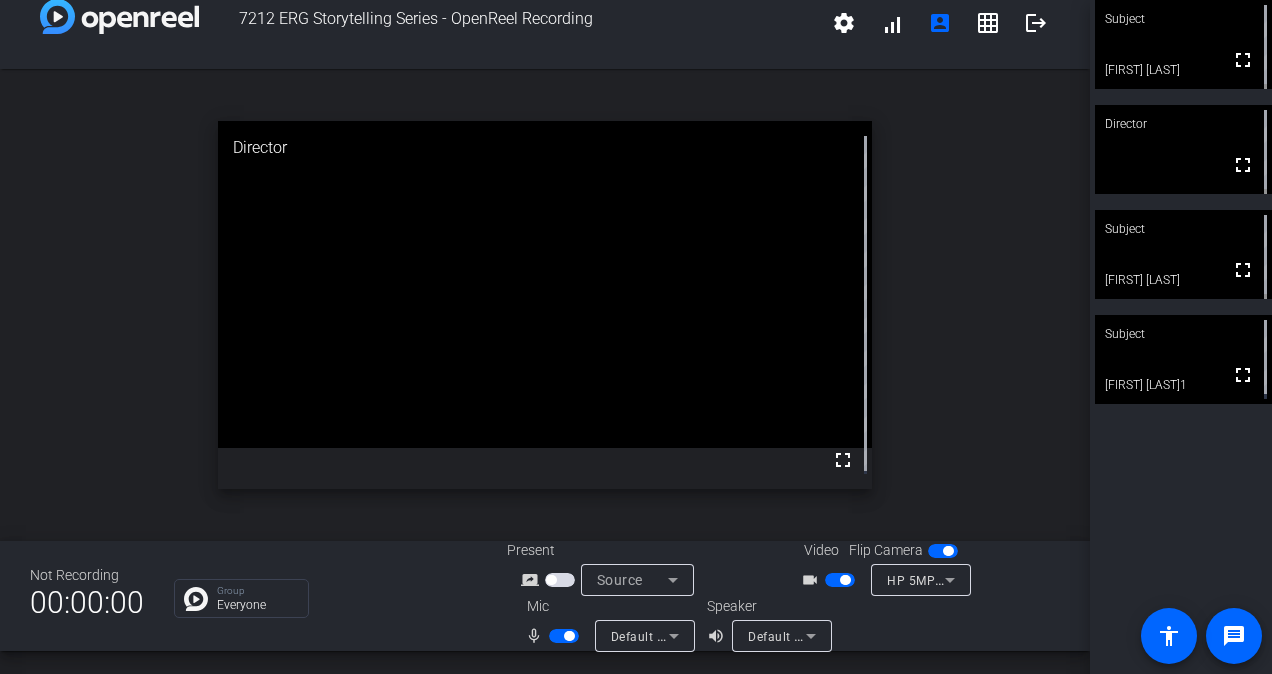 scroll, scrollTop: 0, scrollLeft: 0, axis: both 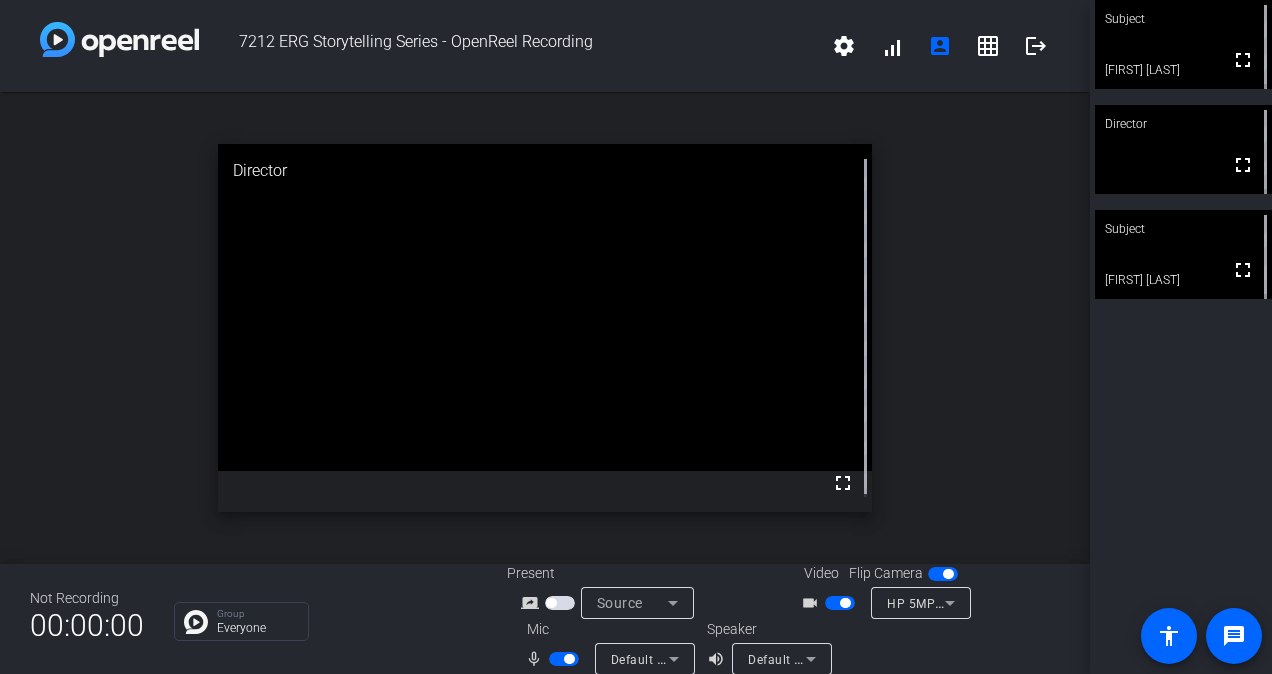click on "open_in_new  Director  fullscreen" 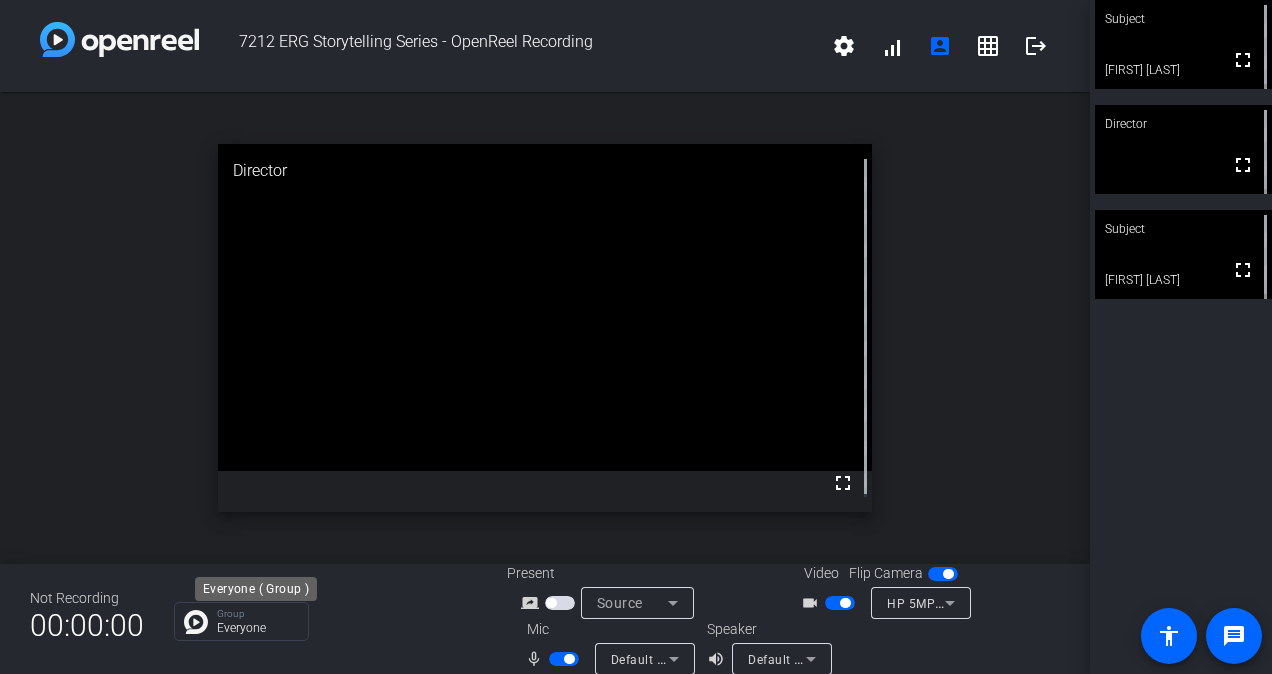 click on "Everyone" 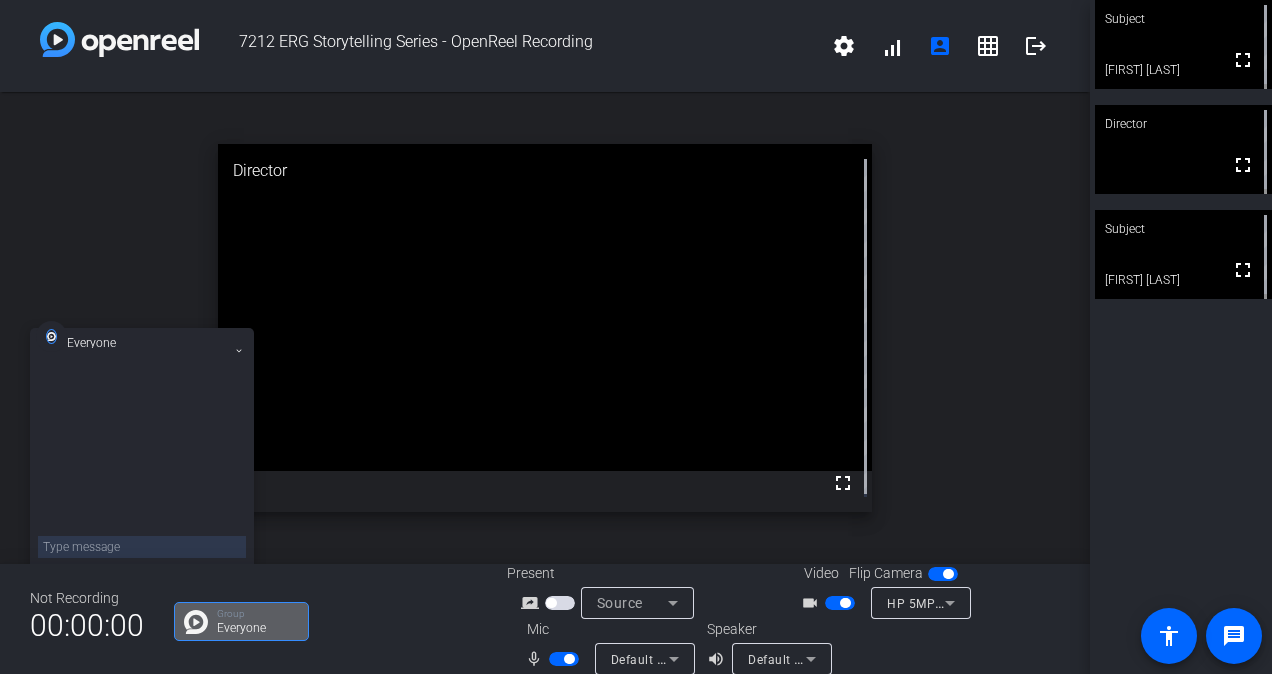 click on "Not Recording  00:00:00  Group  Everyone Present screen_share_outline Source Video Flip Camera videocam_outline HP 5MP Camera (0408:545f) Mic mic_none Default - Headset Microphone (Plantronics Blackwire 5220 Series) Speaker volume_up Default - Headset Earphone (Plantronics Blackwire 5220 Series)" 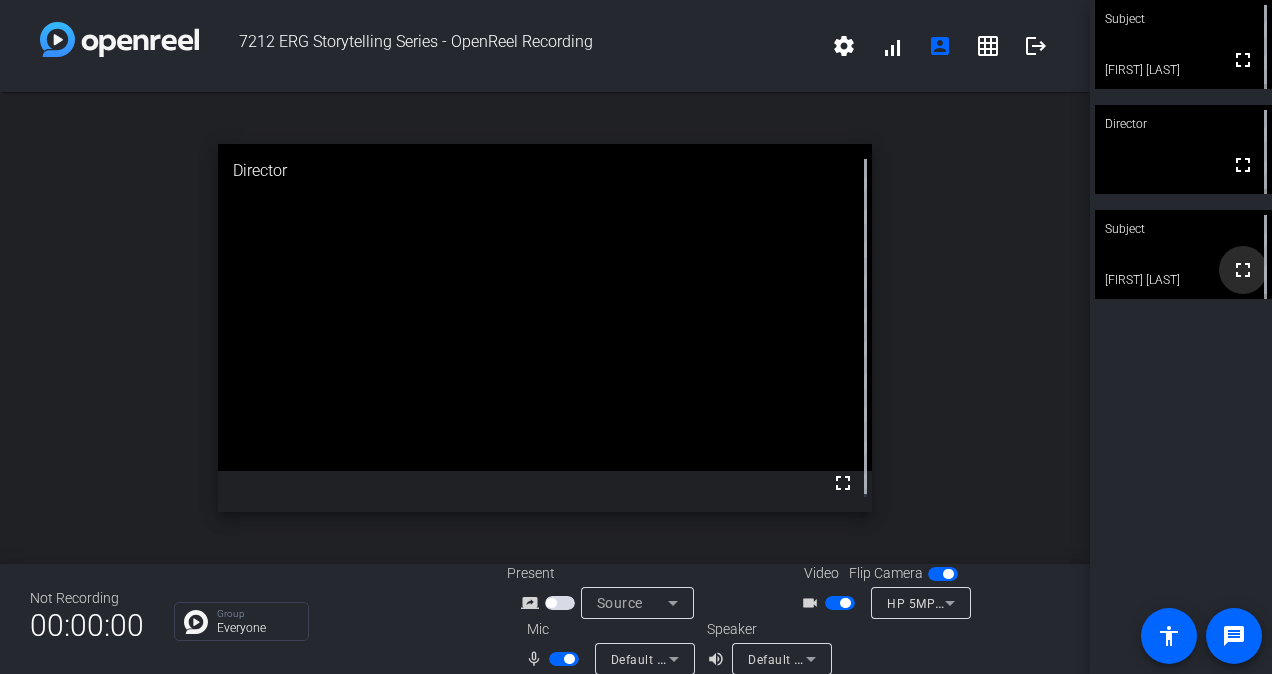 click on "fullscreen" 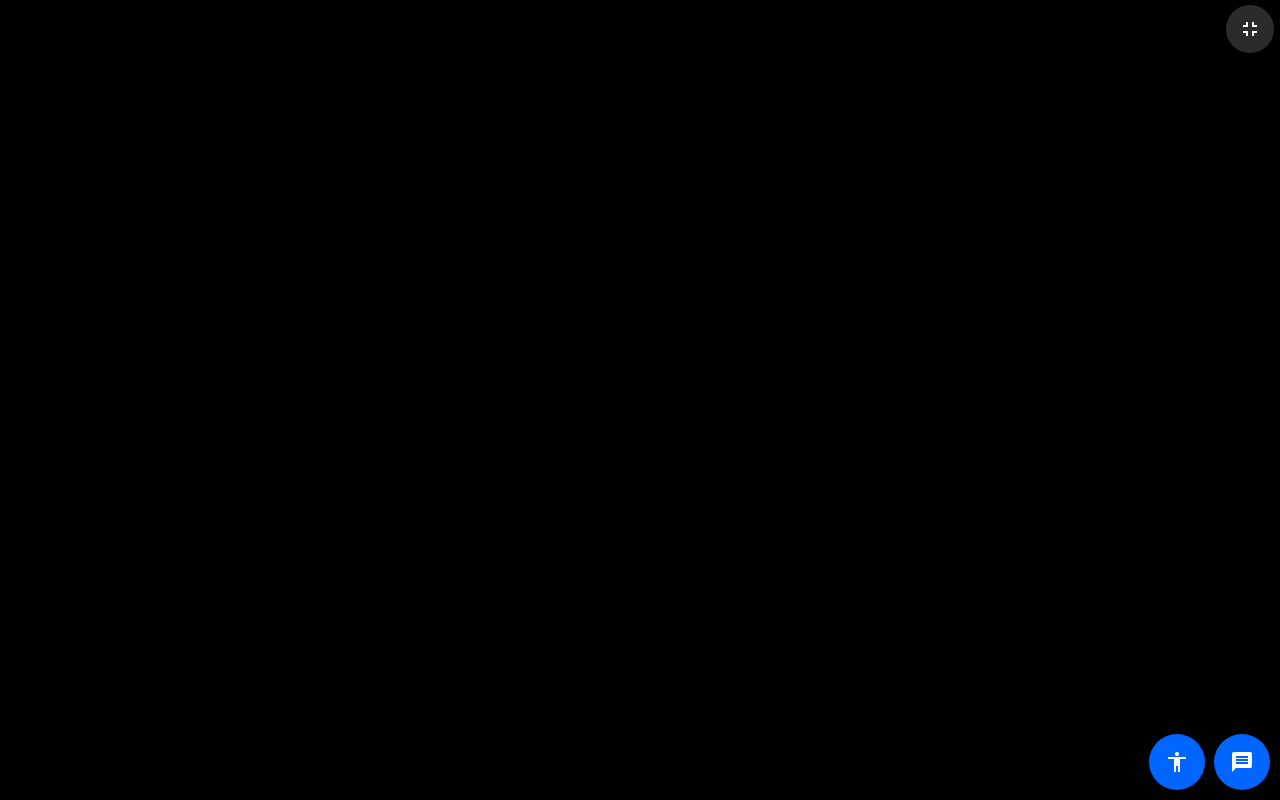 click 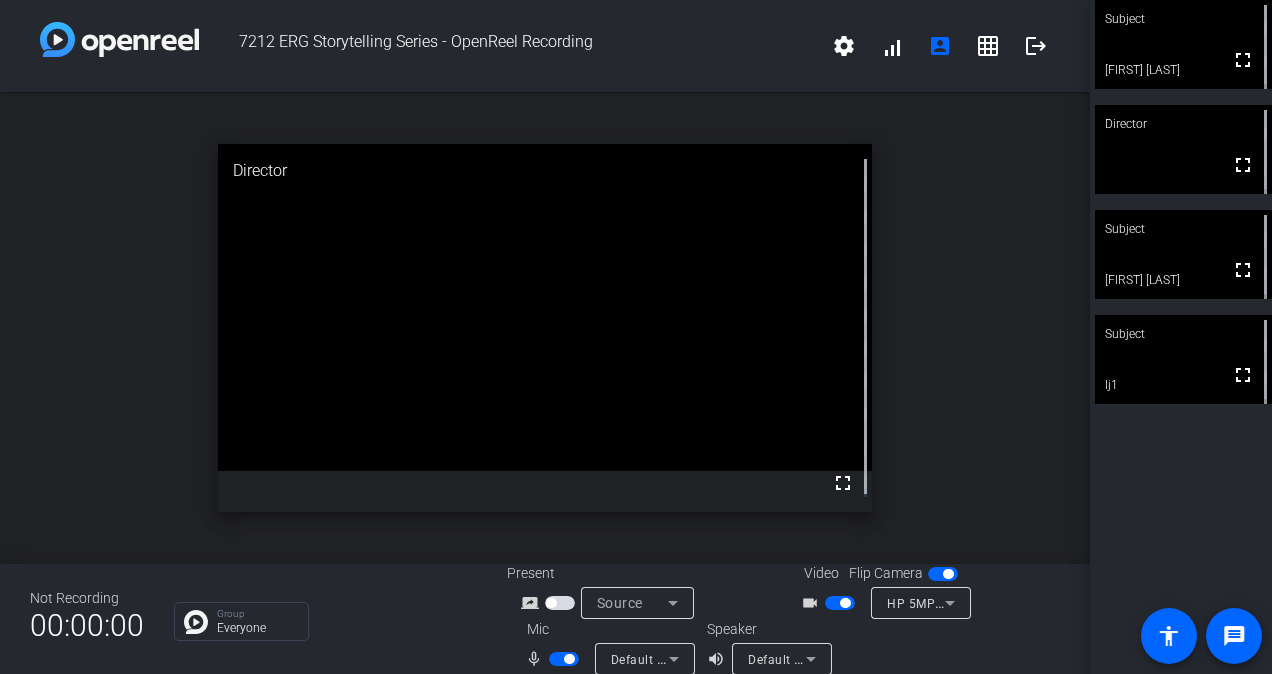 click at bounding box center [569, 659] 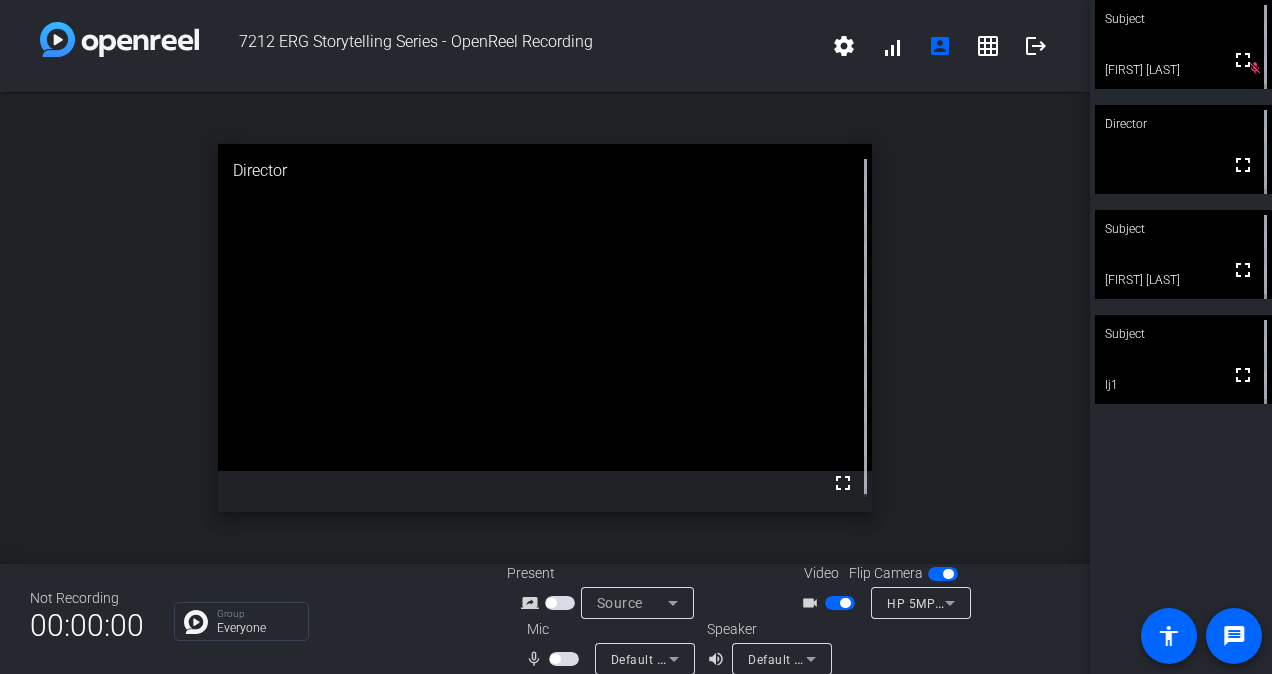 click at bounding box center (555, 659) 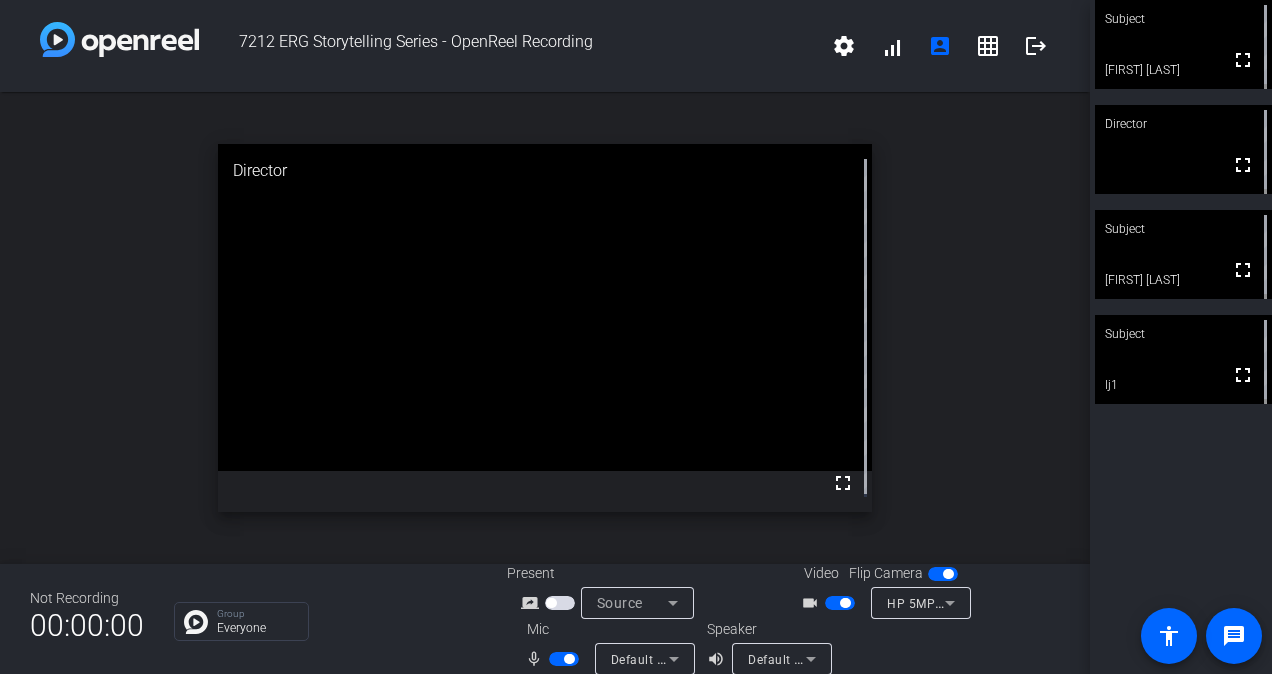 click at bounding box center [564, 659] 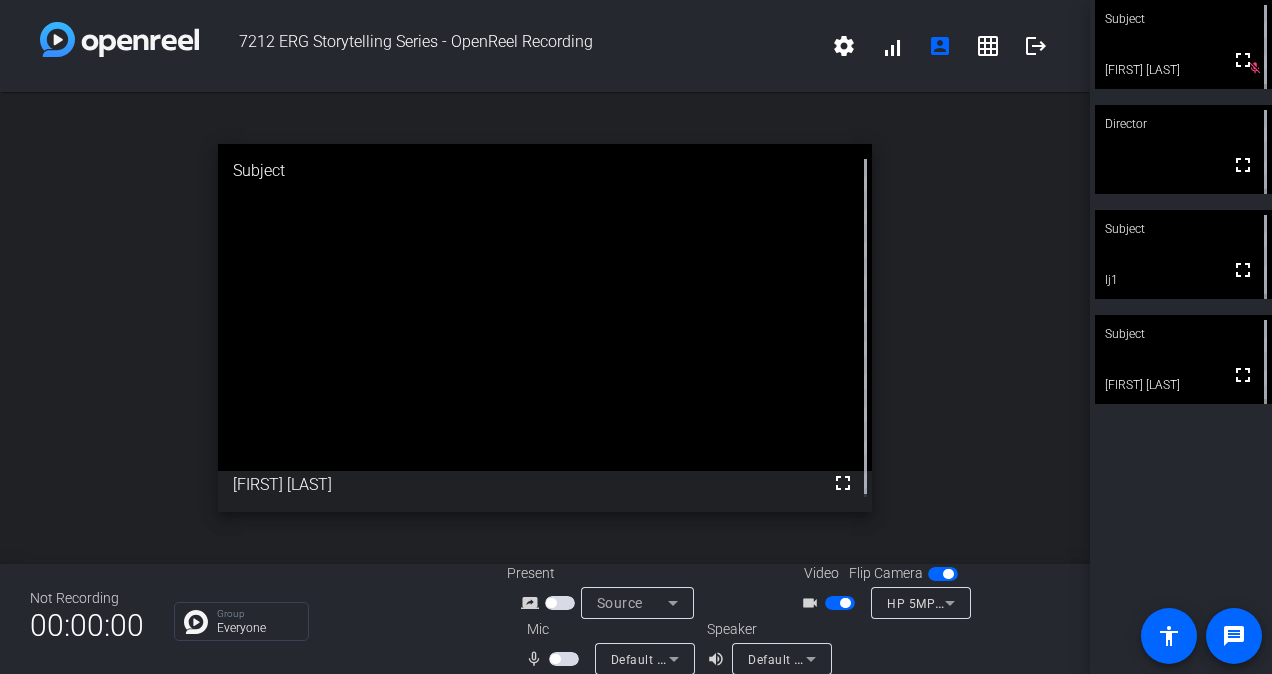 click at bounding box center [555, 659] 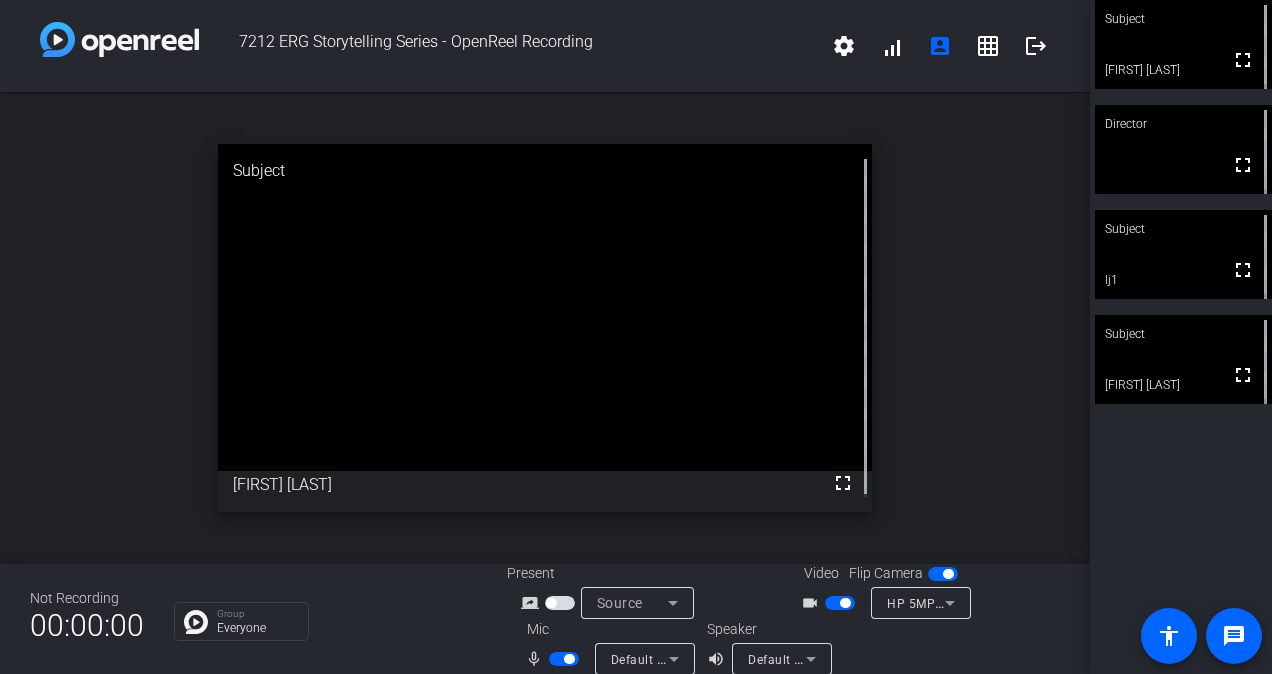 click at bounding box center [564, 659] 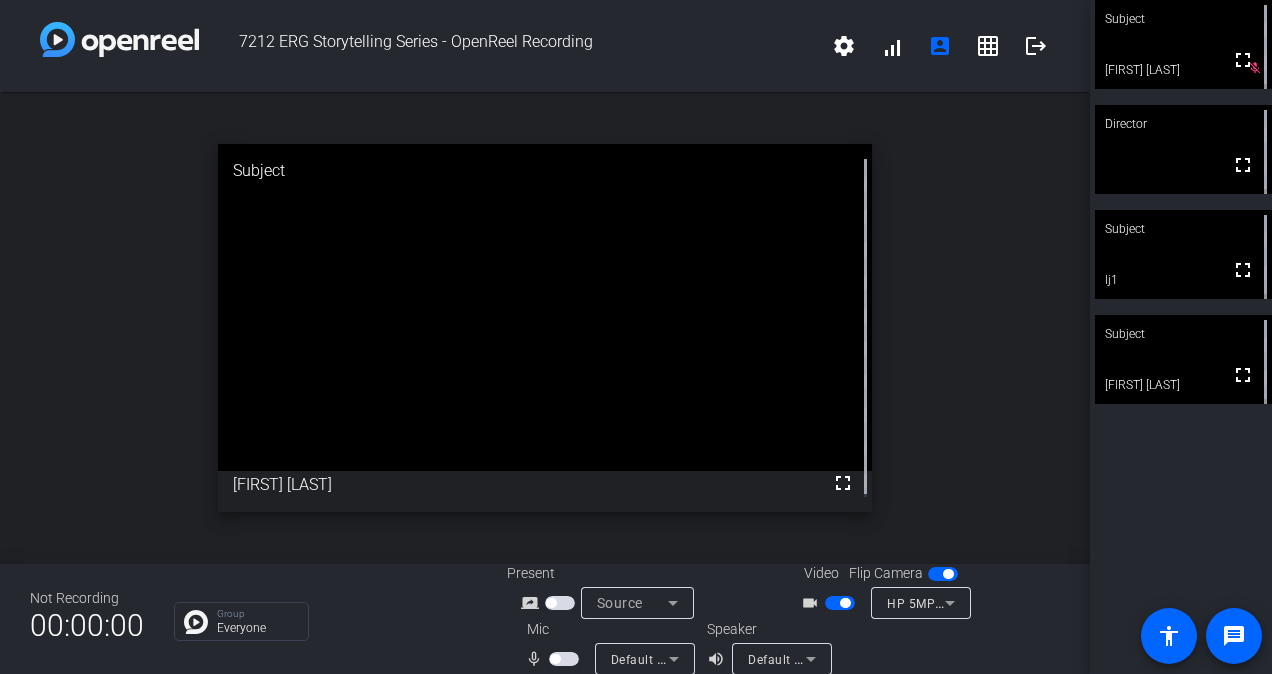 click at bounding box center [555, 659] 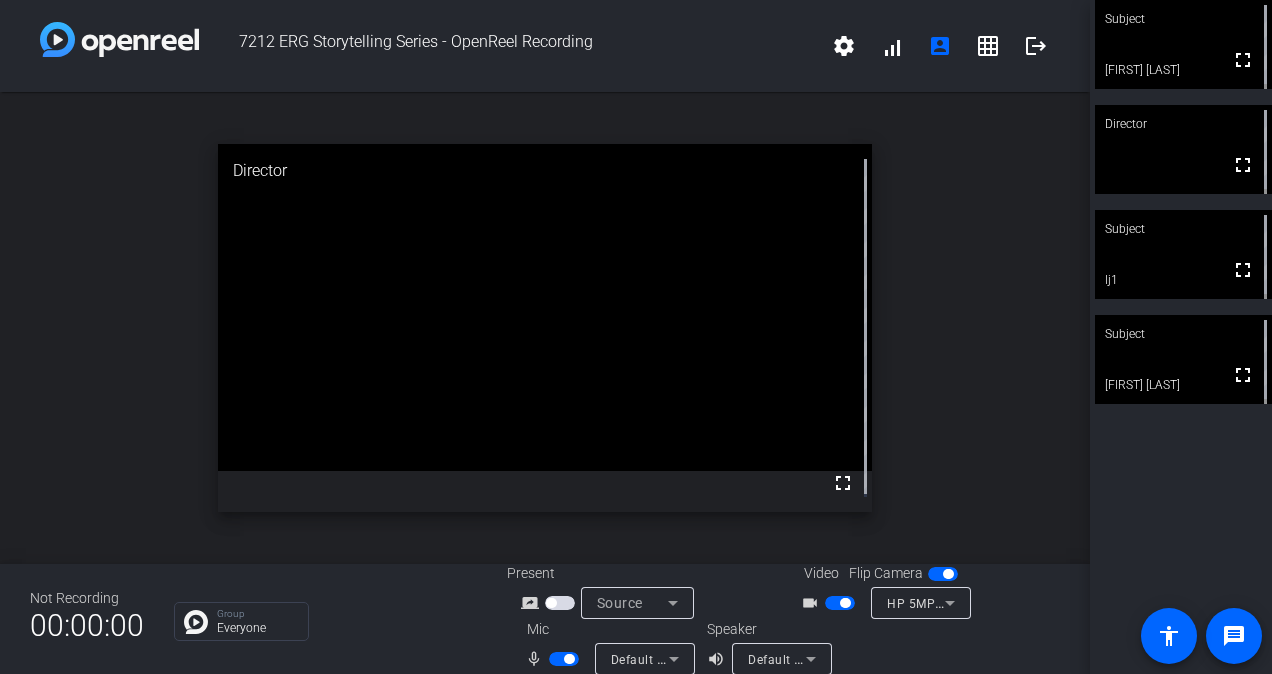 click at bounding box center [564, 659] 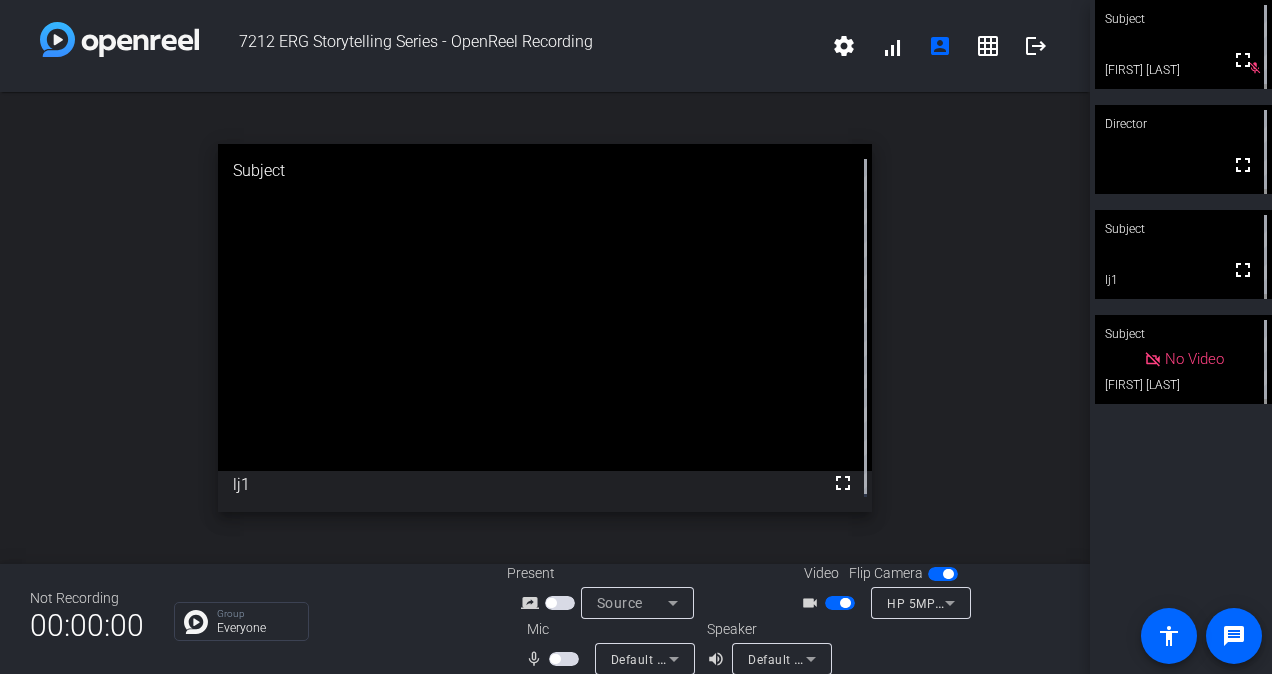 click on "open_in_new  Subject  fullscreen  [USERNAME]" 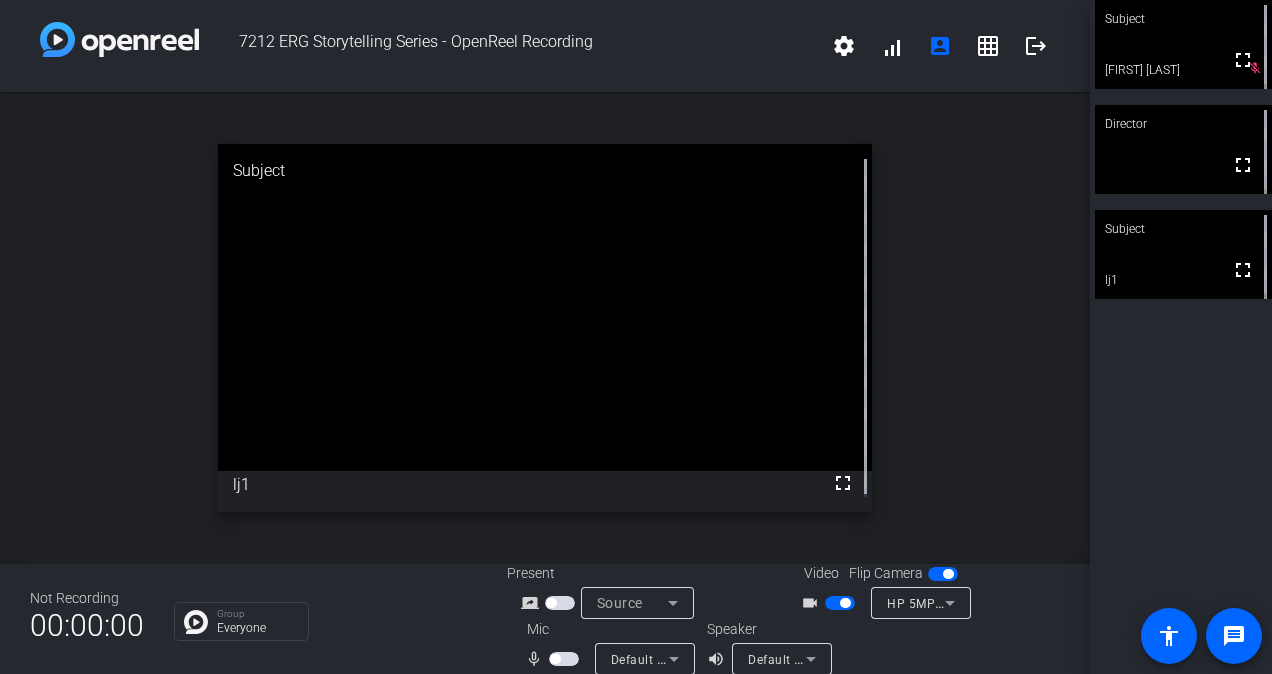 click at bounding box center [564, 659] 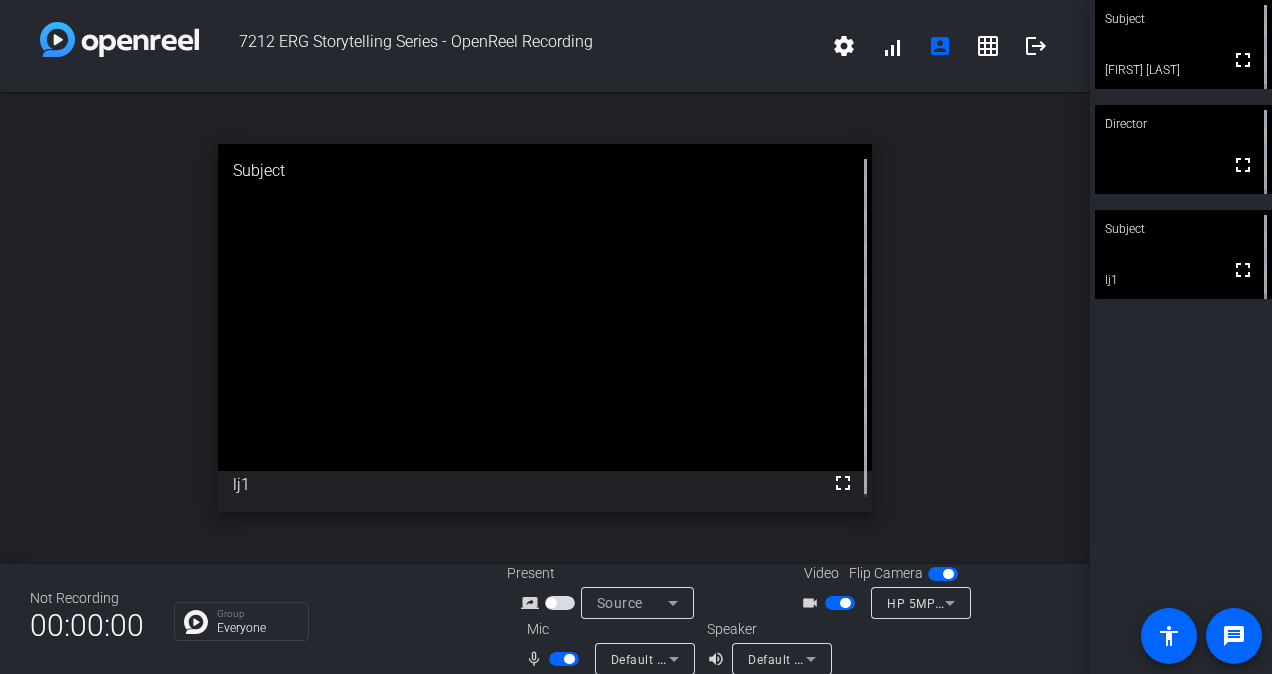 click at bounding box center (566, 658) 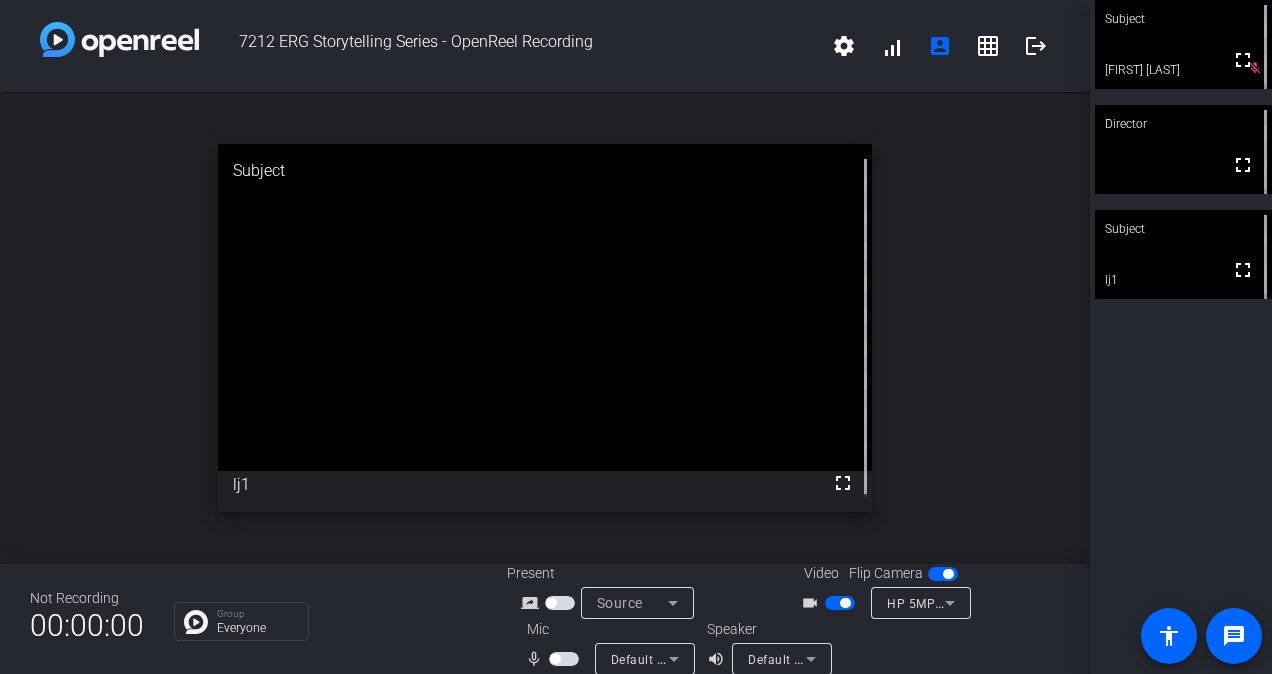 click at bounding box center (564, 659) 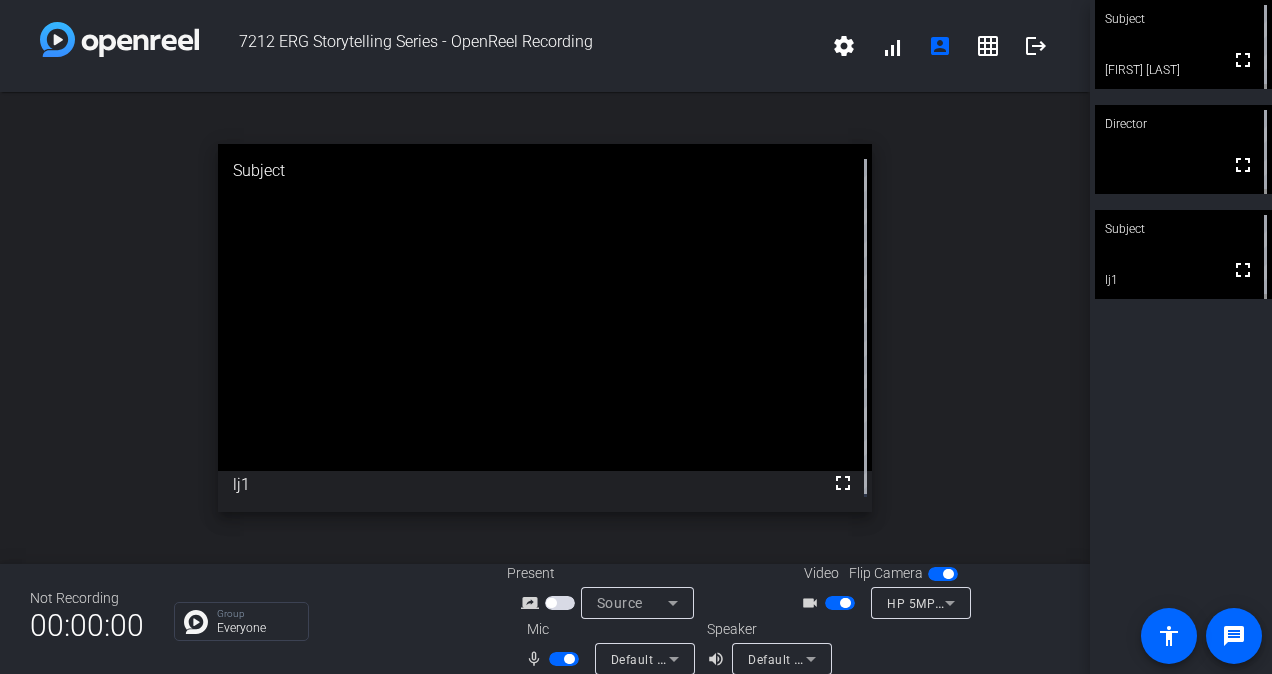 click at bounding box center [564, 659] 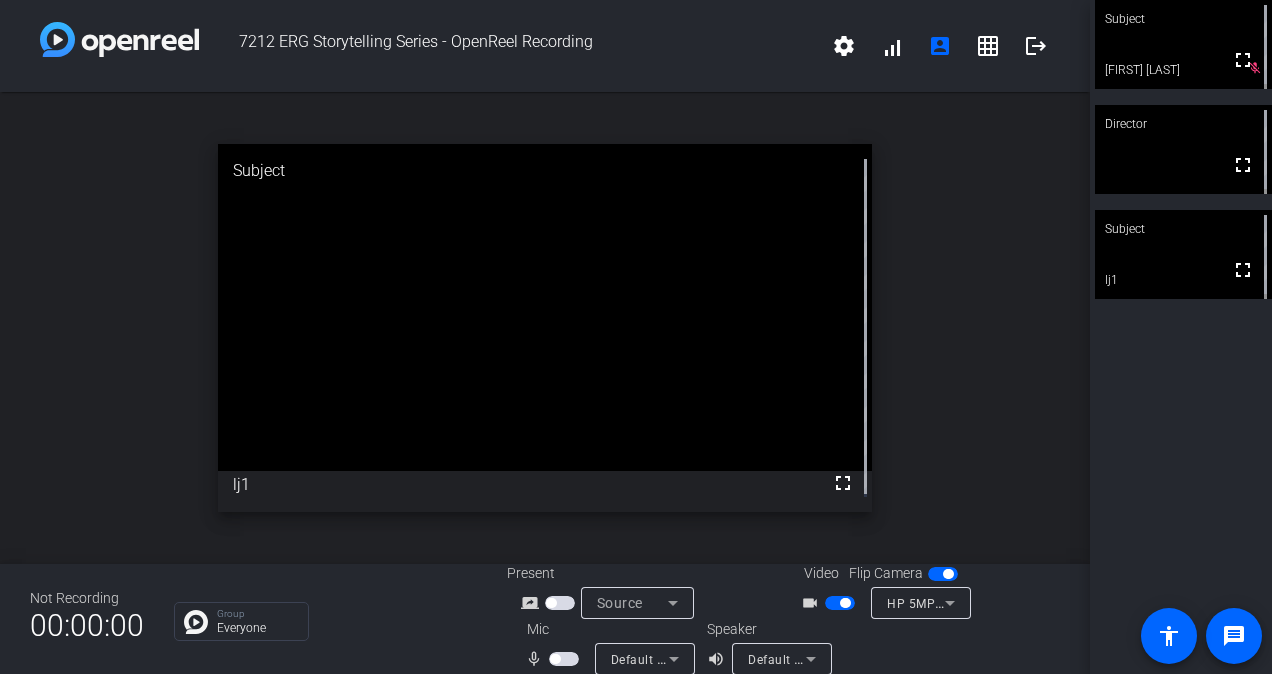 click at bounding box center [564, 659] 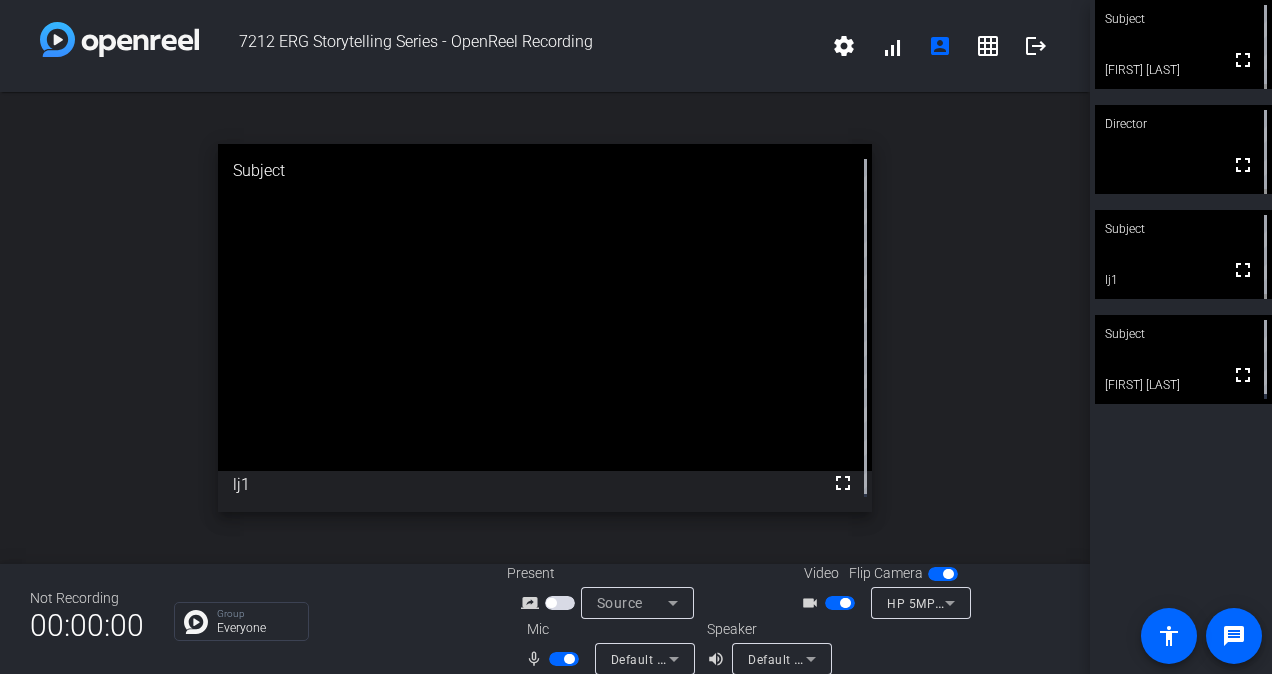 click at bounding box center [564, 659] 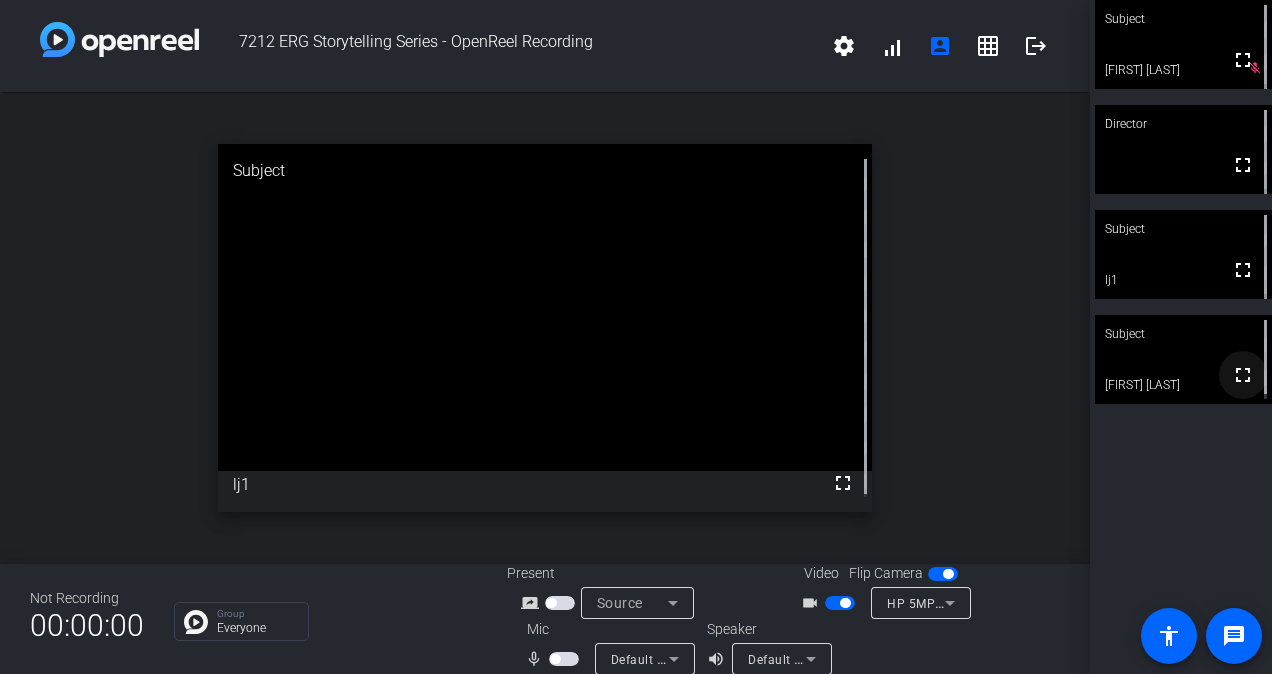 click on "fullscreen" 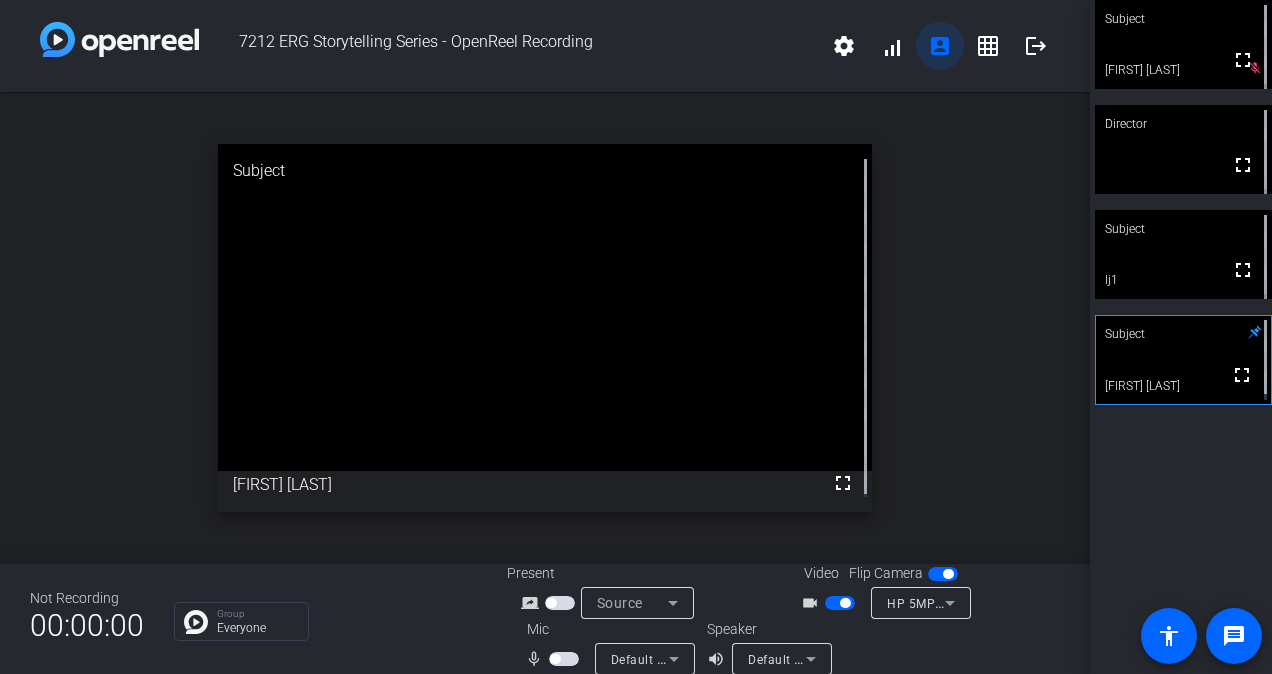 click on "account_box" 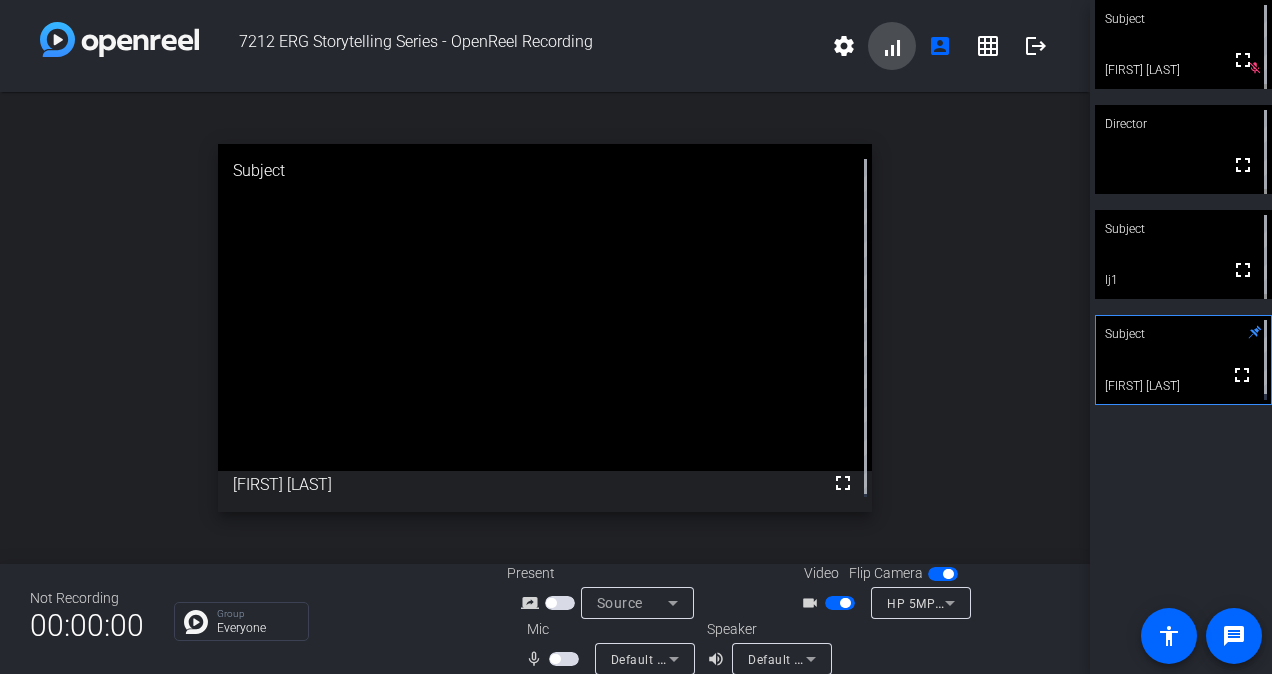 click 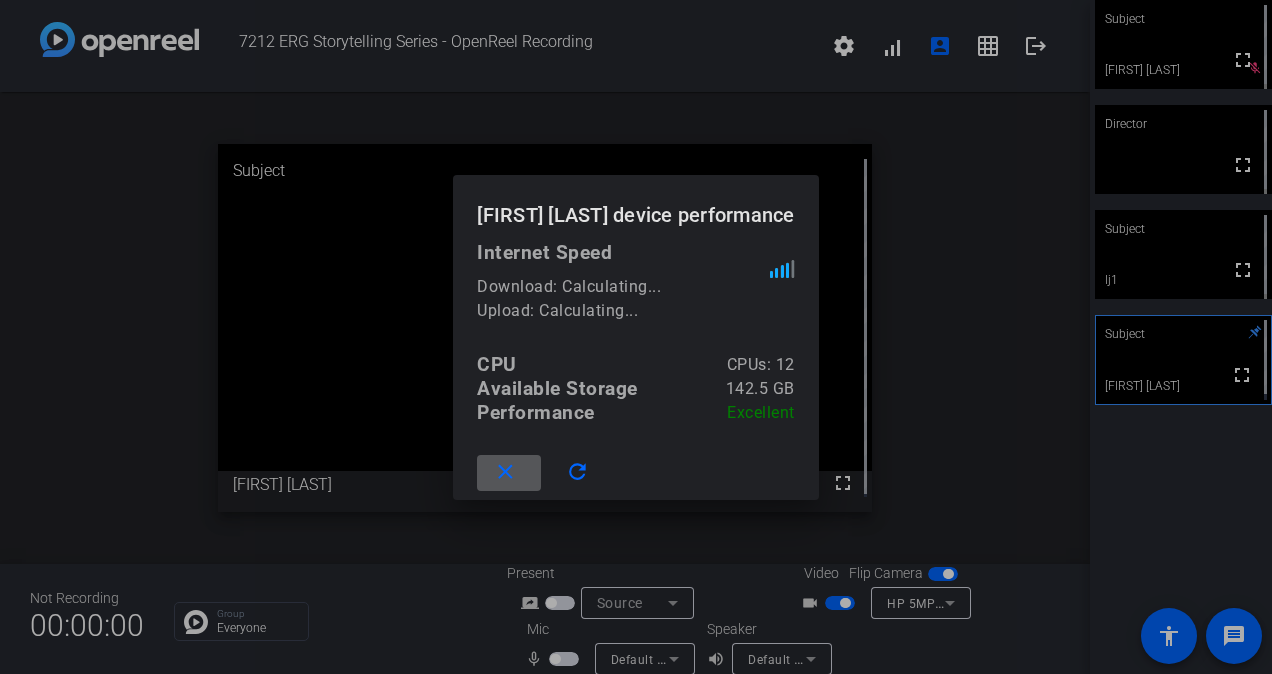 click at bounding box center [509, 473] 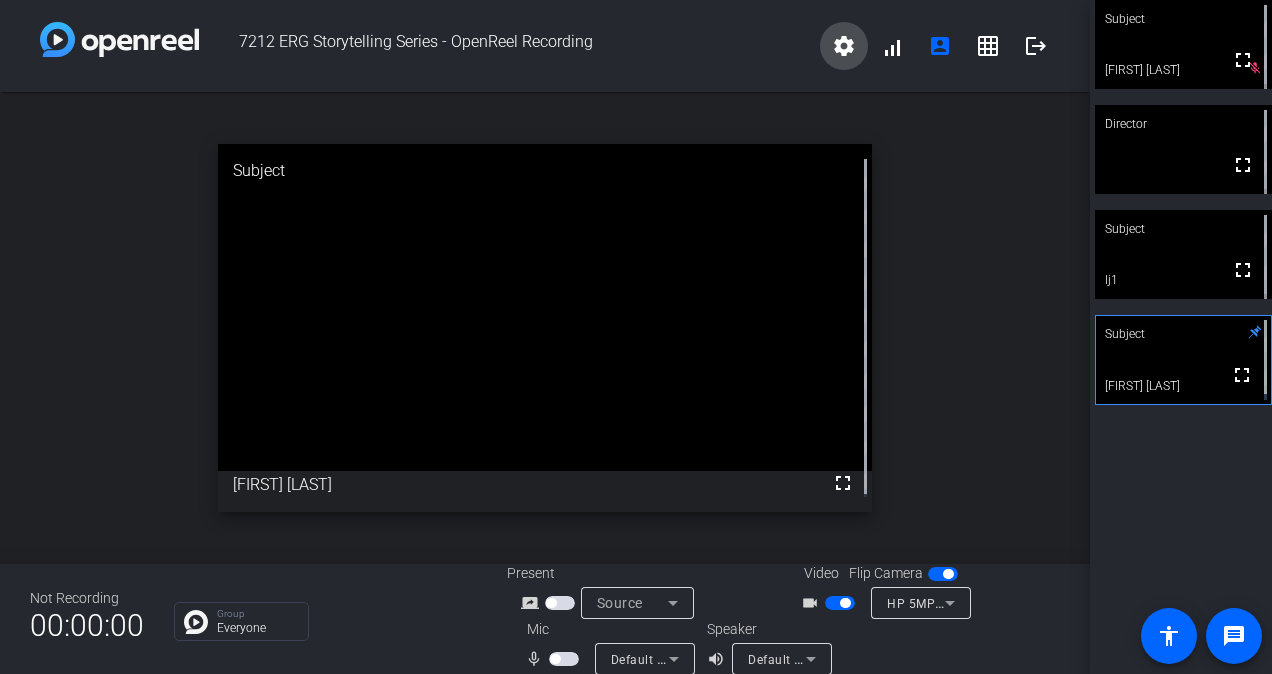 click on "settings" 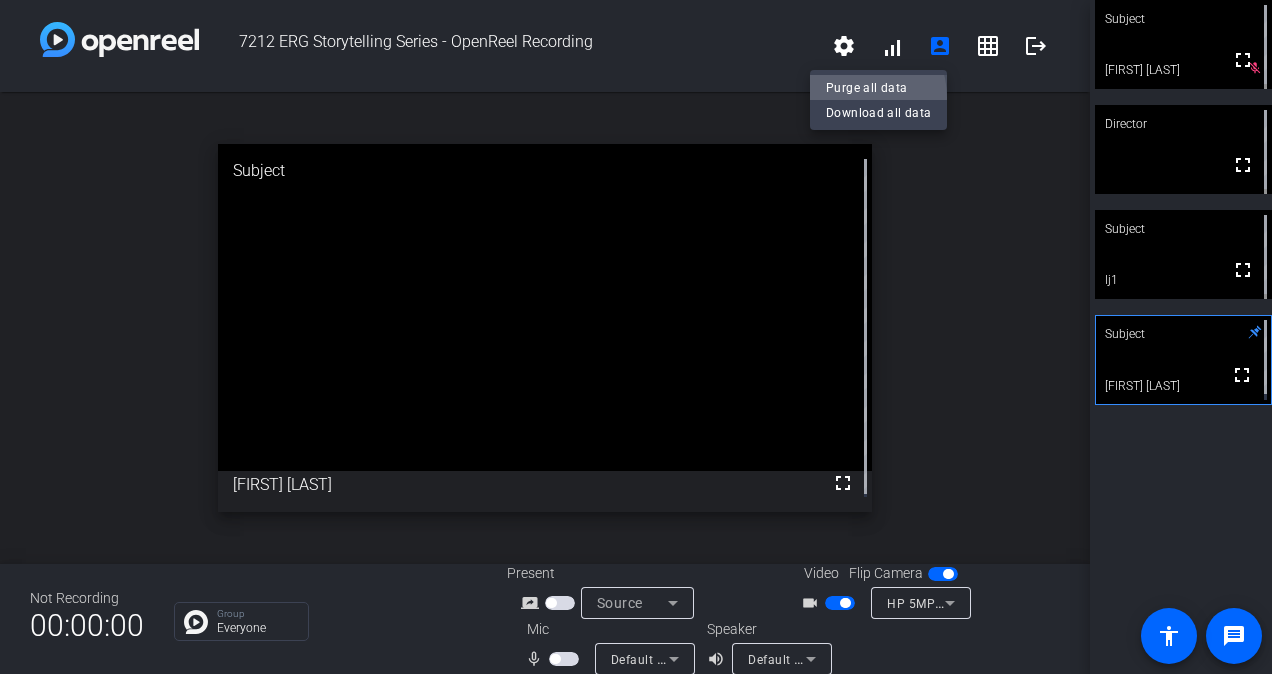 click on "Purge all data" at bounding box center [878, 88] 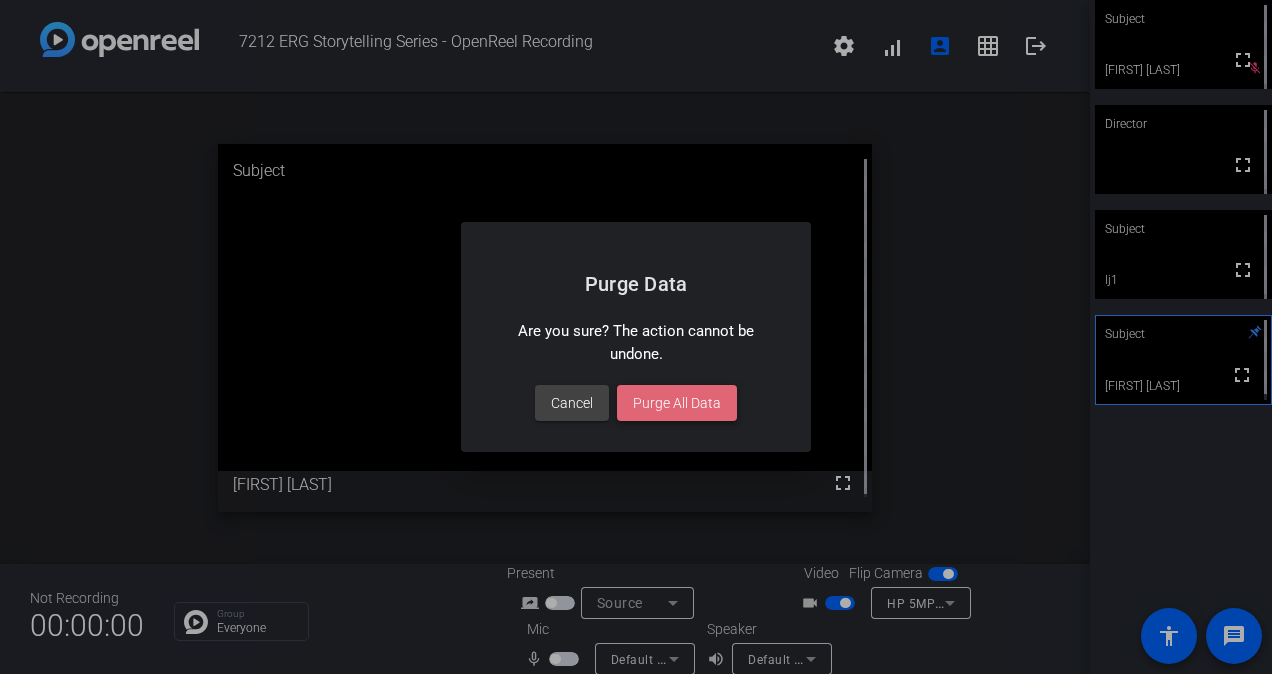 click on "Purge All Data" at bounding box center (677, 403) 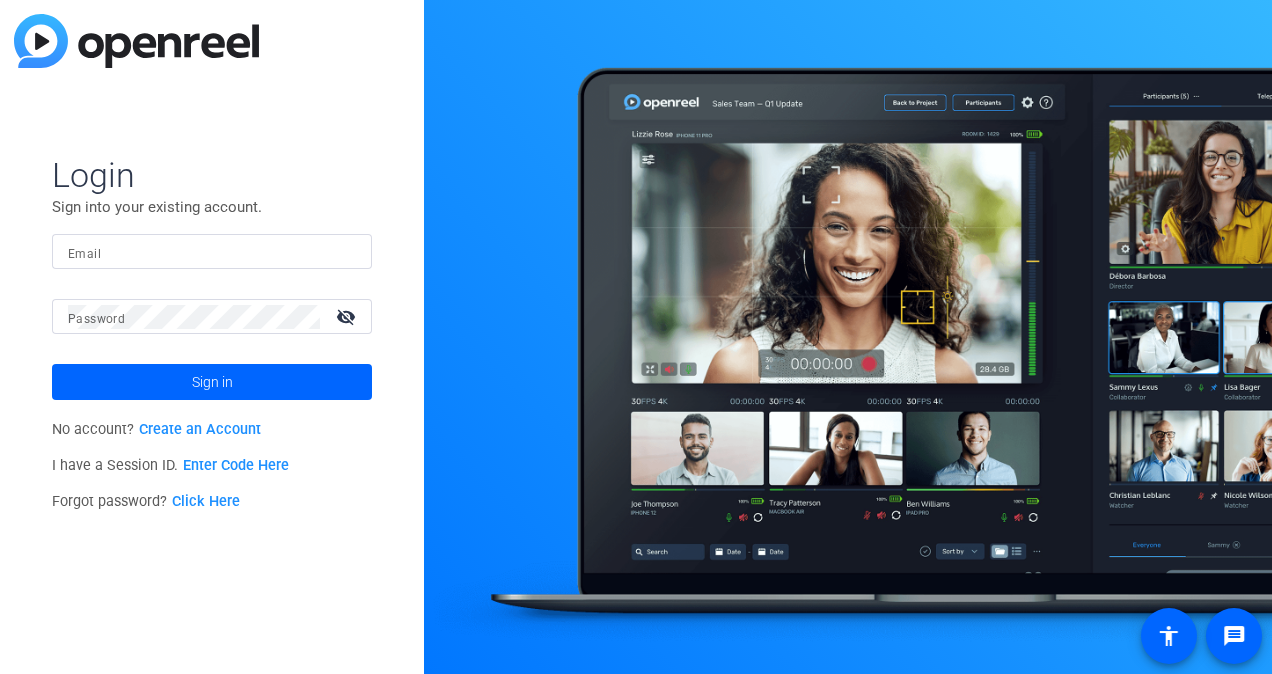 scroll, scrollTop: 0, scrollLeft: 0, axis: both 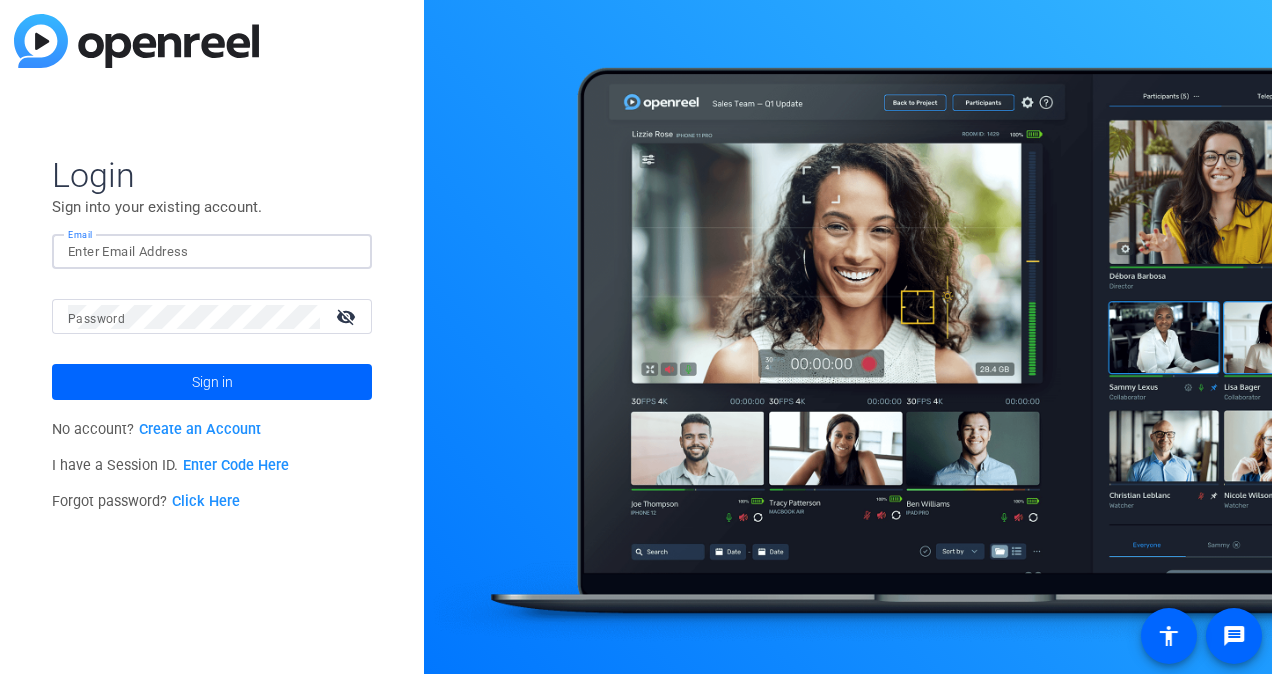 click on "Email" at bounding box center [212, 252] 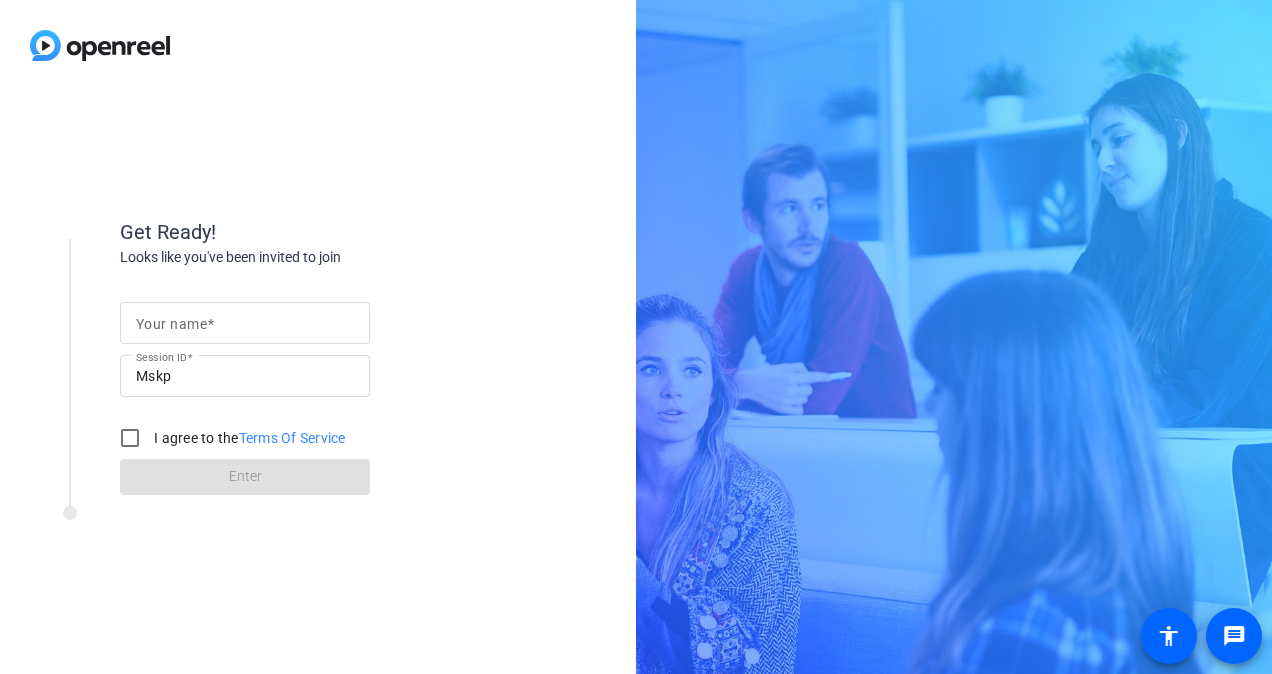 scroll, scrollTop: 0, scrollLeft: 0, axis: both 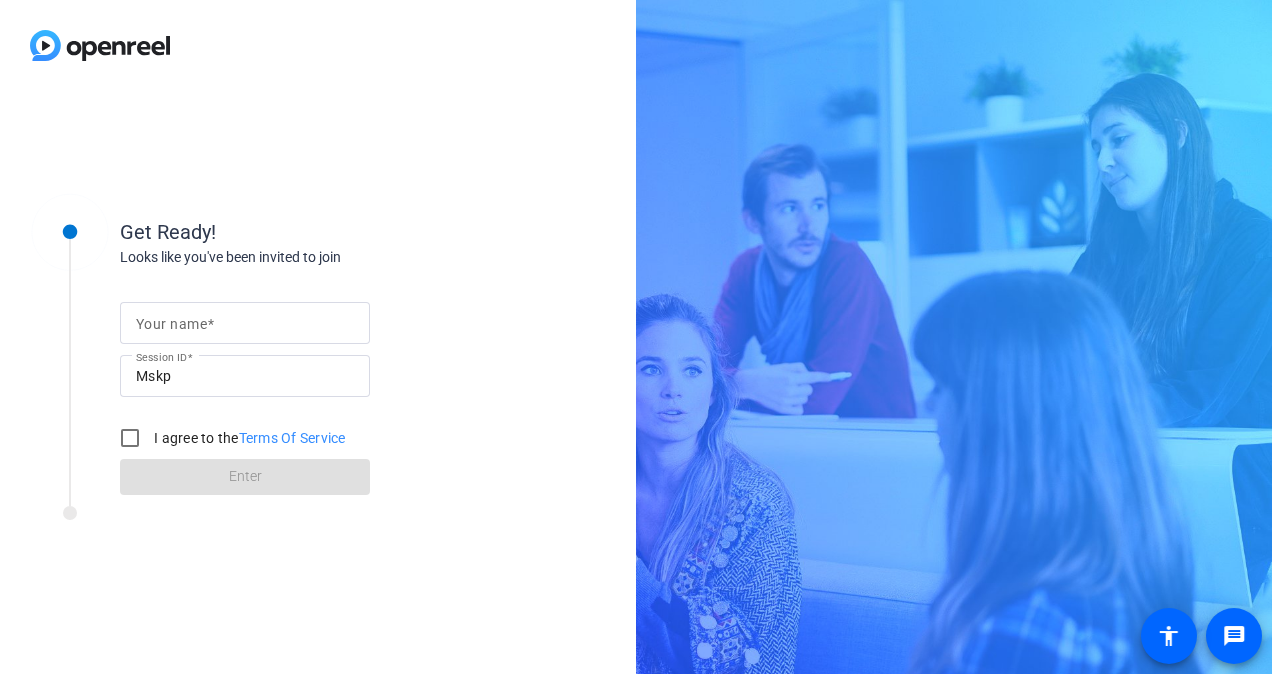 click 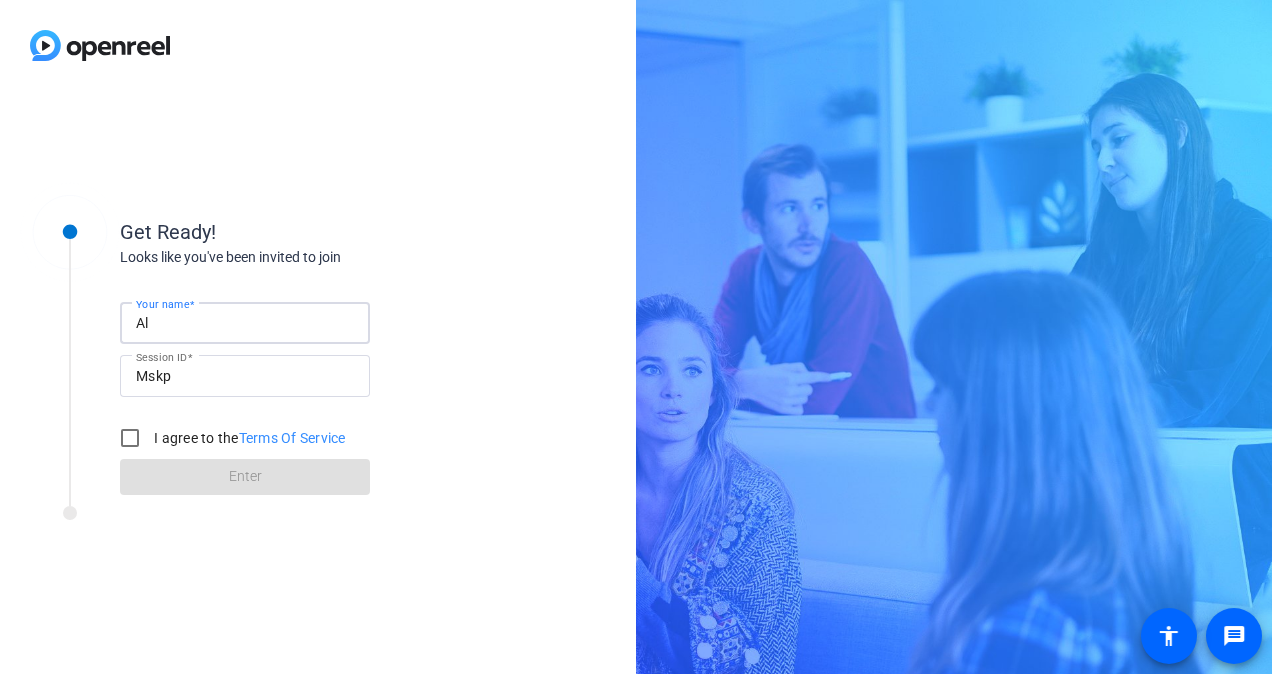 type on "A" 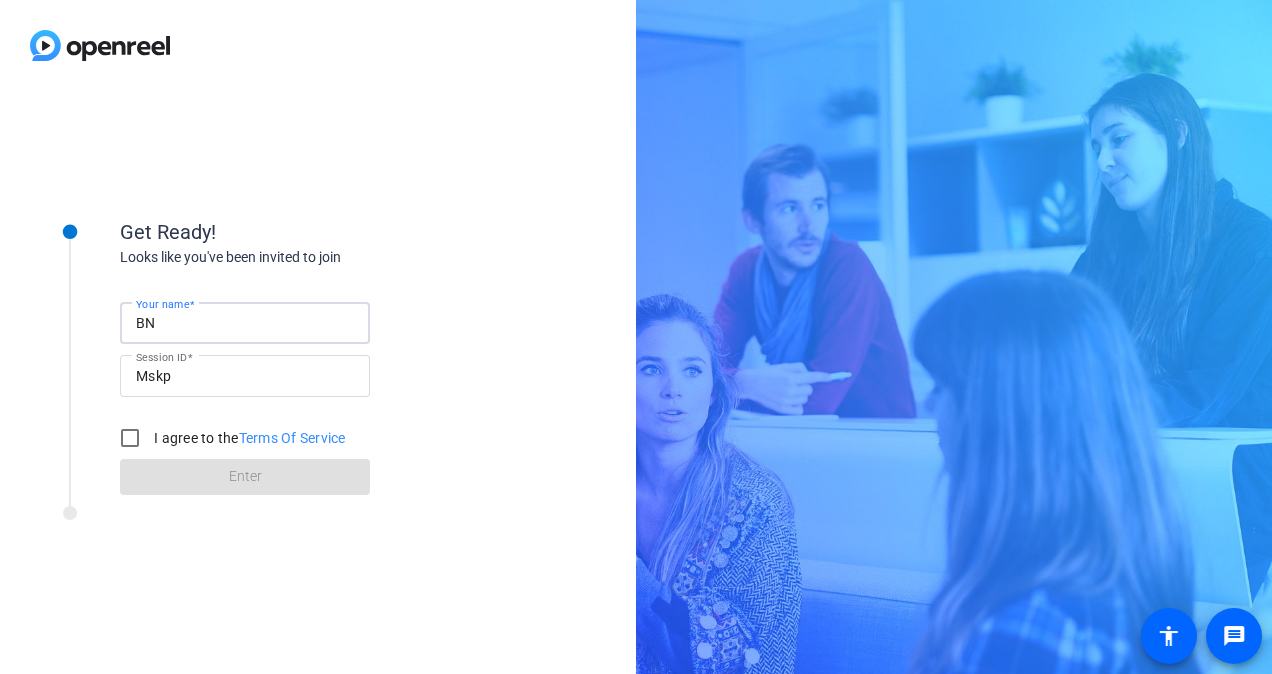 type on "B" 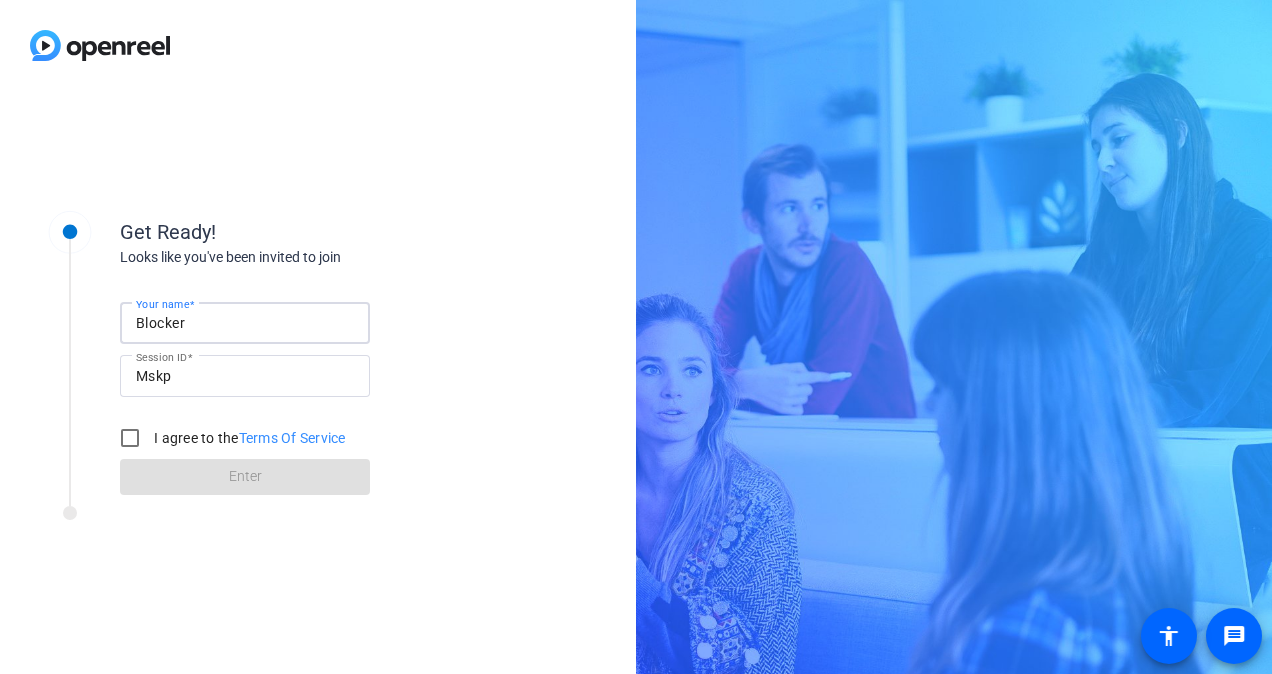 type on "Blocker" 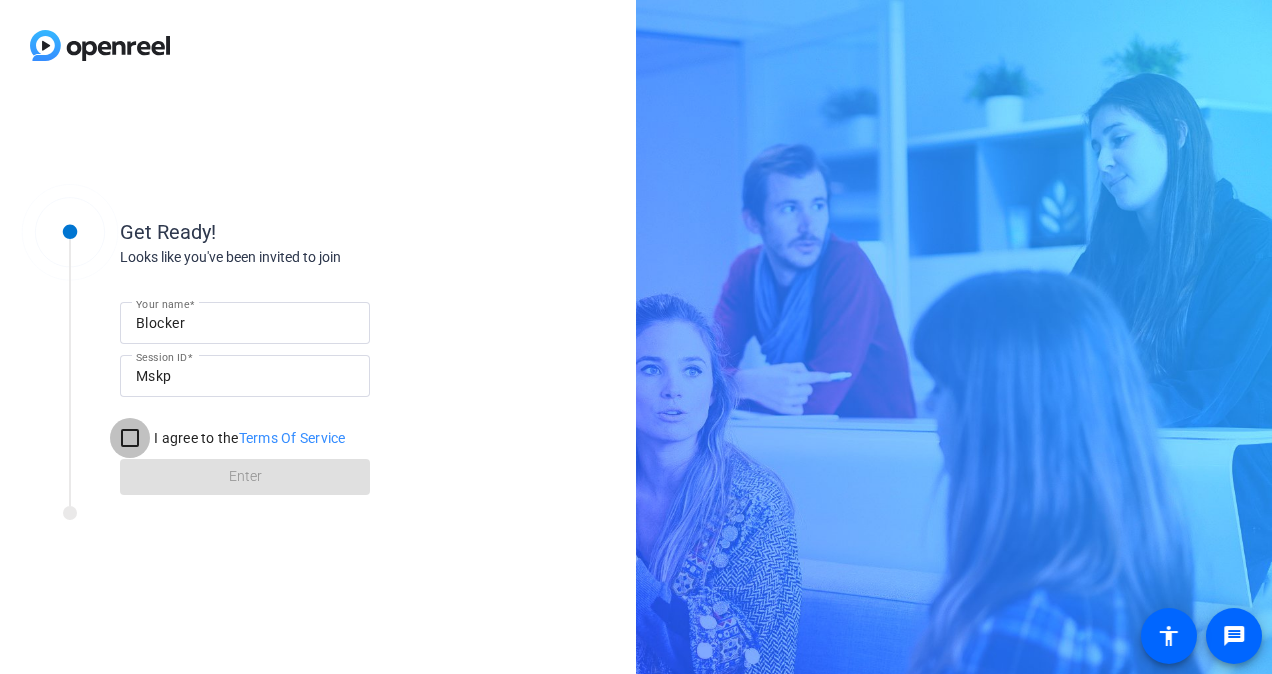 click on "I agree to the  Terms Of Service" at bounding box center (130, 438) 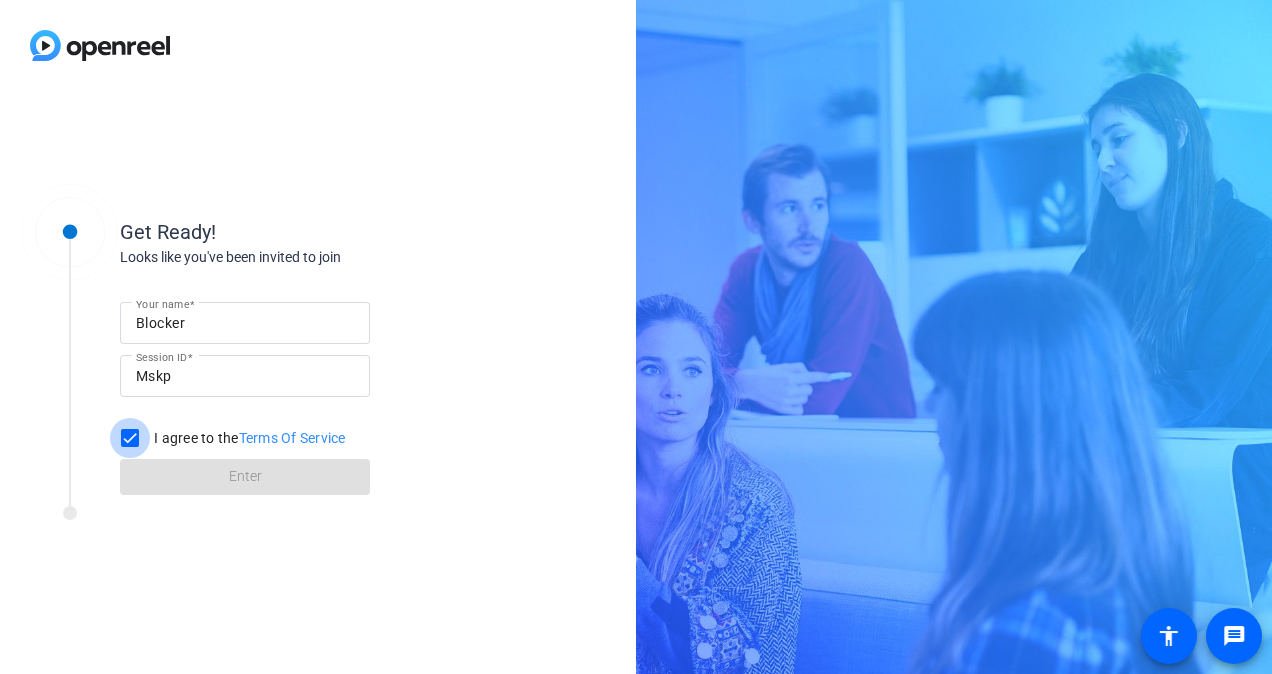 checkbox on "true" 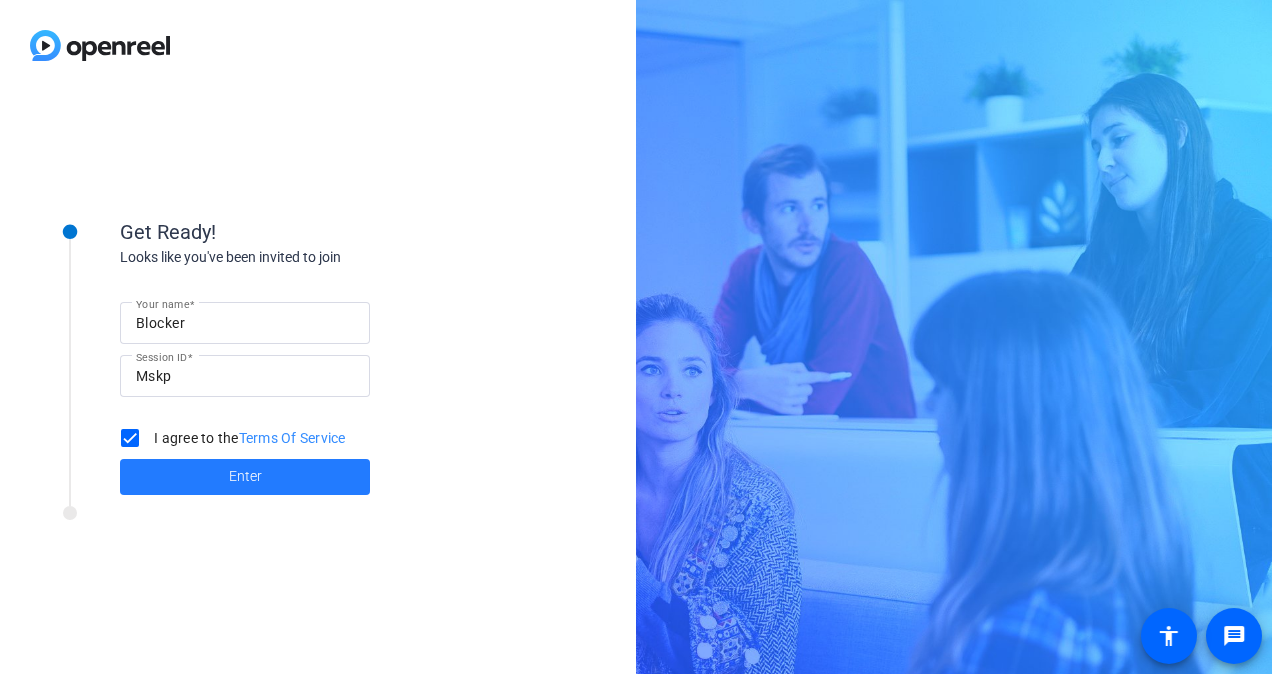 click 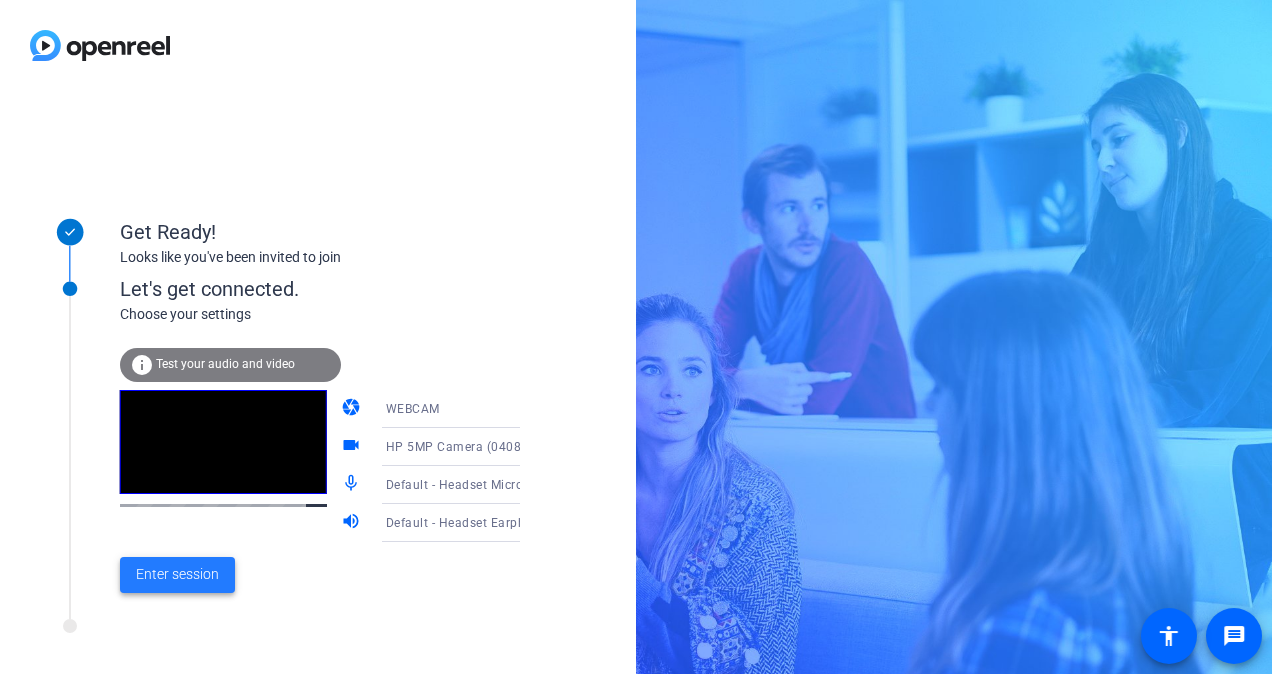 click on "Enter session" 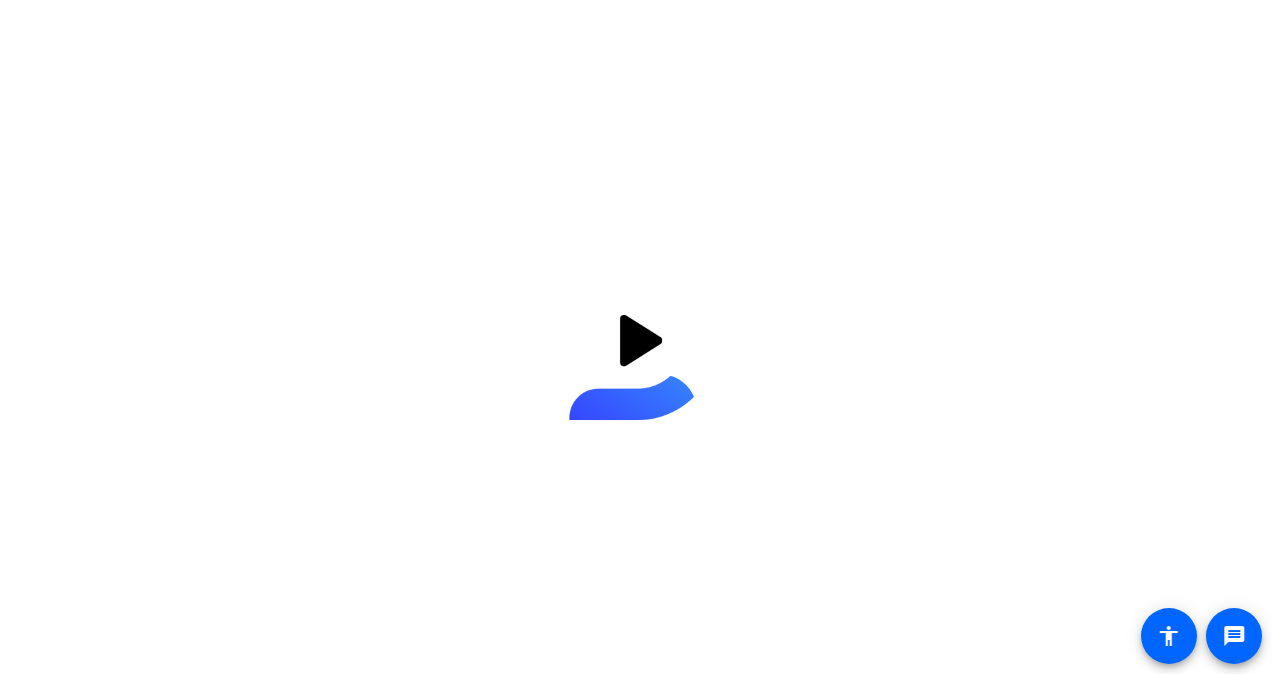 drag, startPoint x: 284, startPoint y: 336, endPoint x: 425, endPoint y: 236, distance: 172.86122 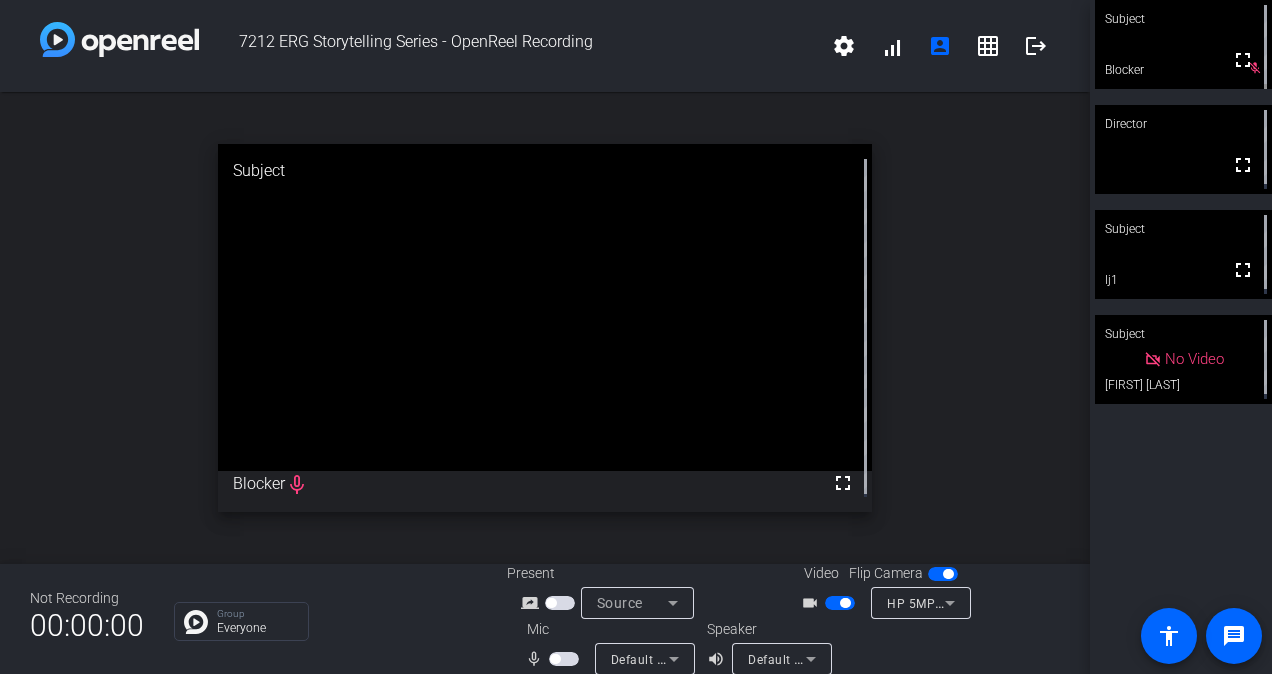 click on "Default - Headset Earphone (Plantronics Blackwire 5220 Series)" at bounding box center (934, 659) 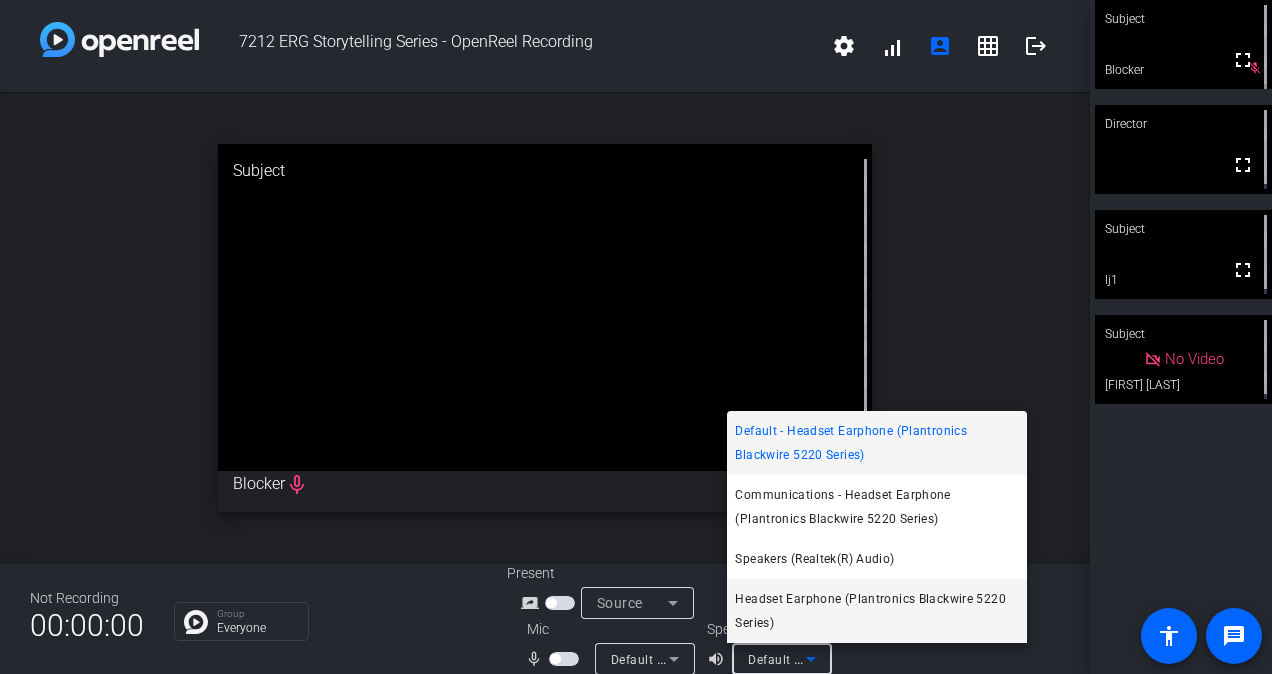 click on "Headset Earphone (Plantronics Blackwire 5220 Series)" at bounding box center (877, 611) 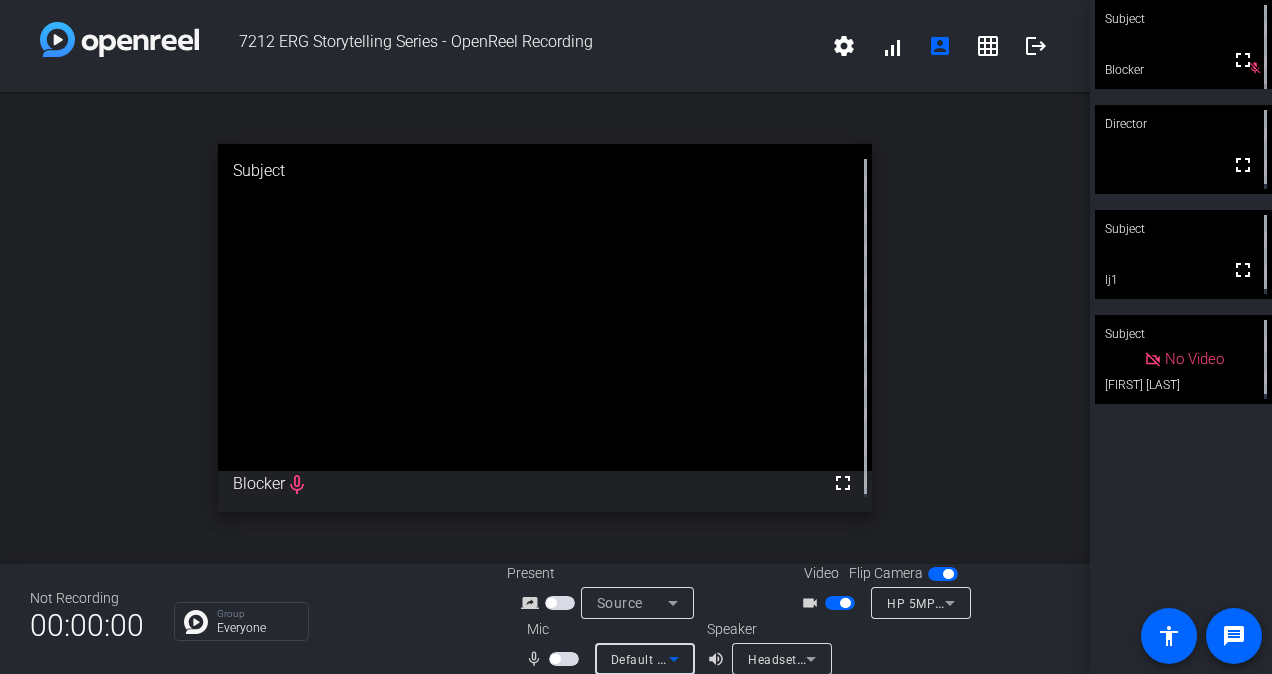 click on "Default - Headset Microphone (Plantronics Blackwire 5220 Series)" at bounding box center [803, 659] 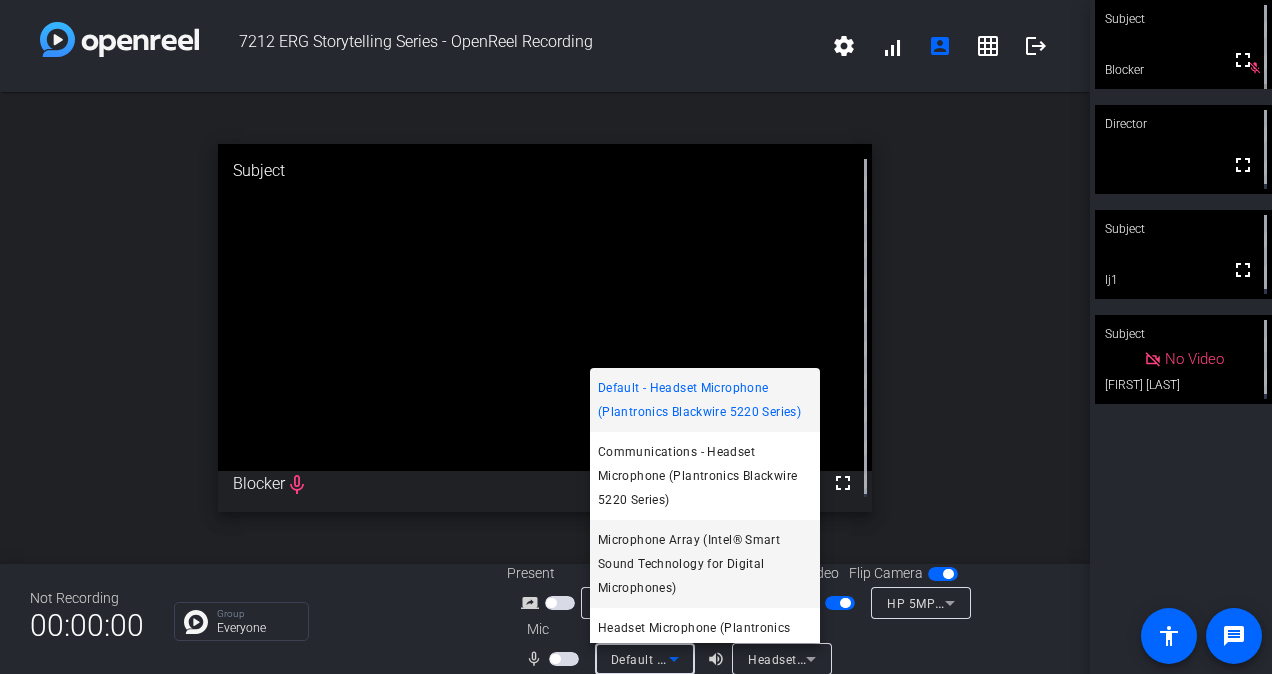 scroll, scrollTop: 28, scrollLeft: 0, axis: vertical 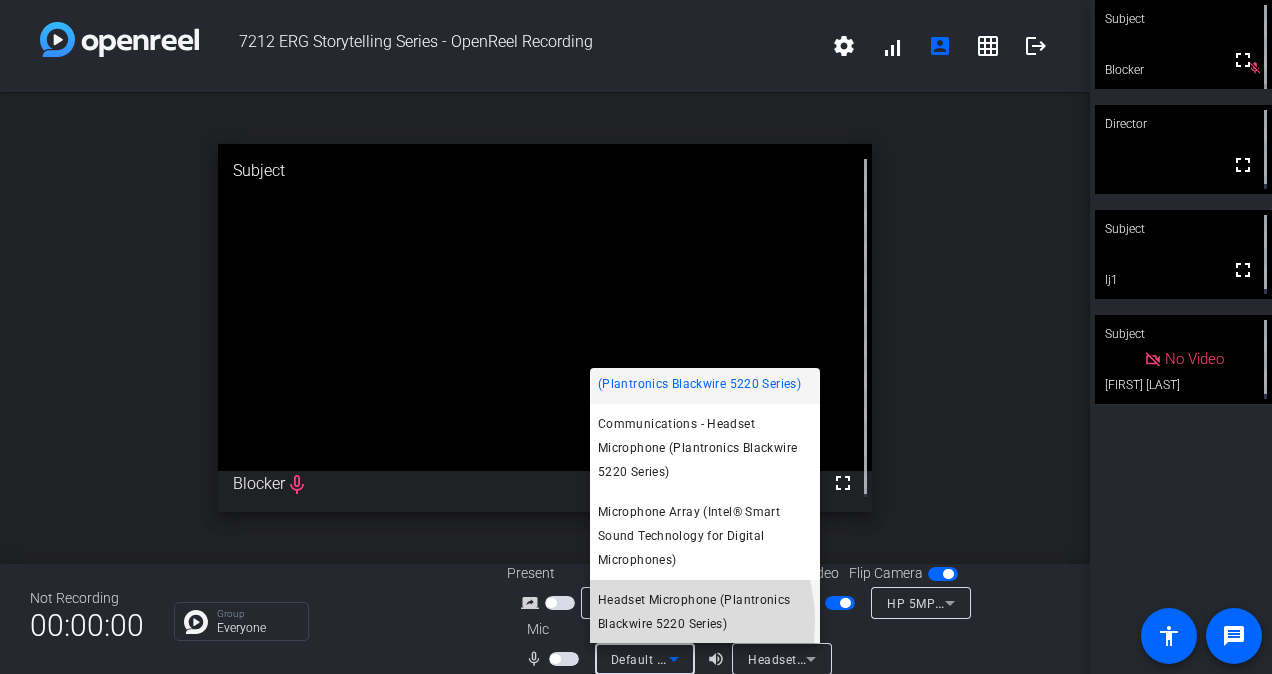 click on "Headset Microphone (Plantronics Blackwire 5220 Series)" at bounding box center [705, 612] 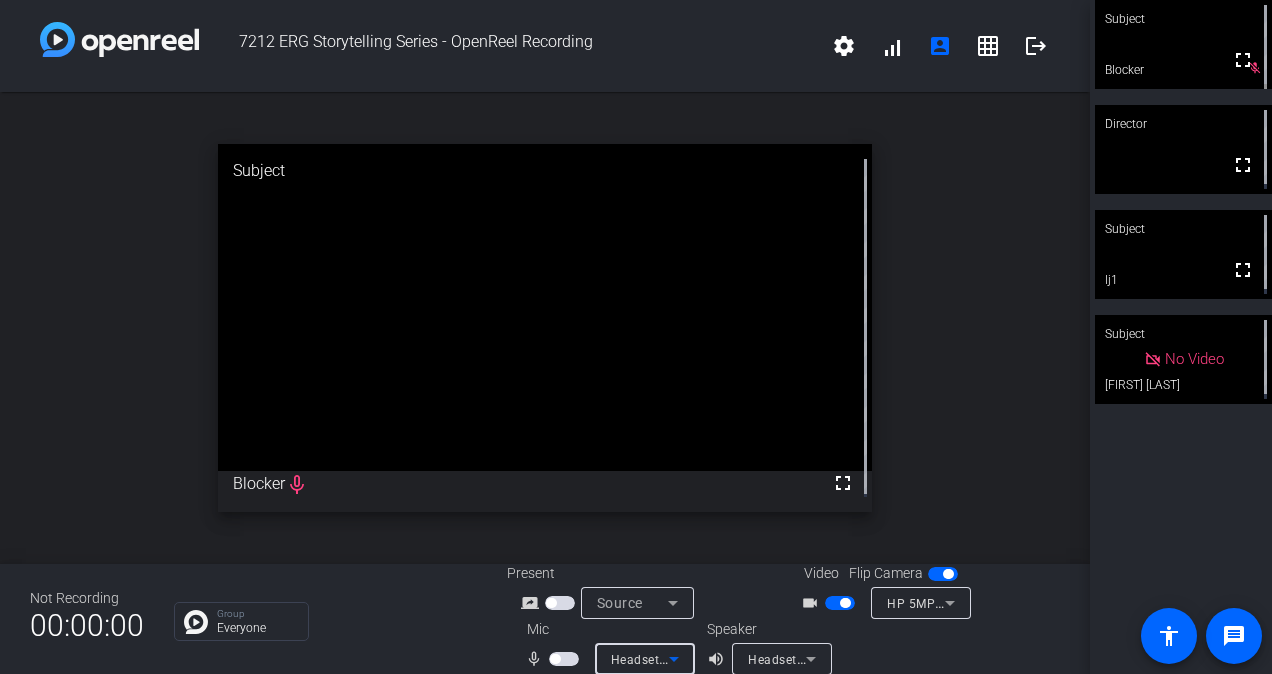 click at bounding box center [564, 659] 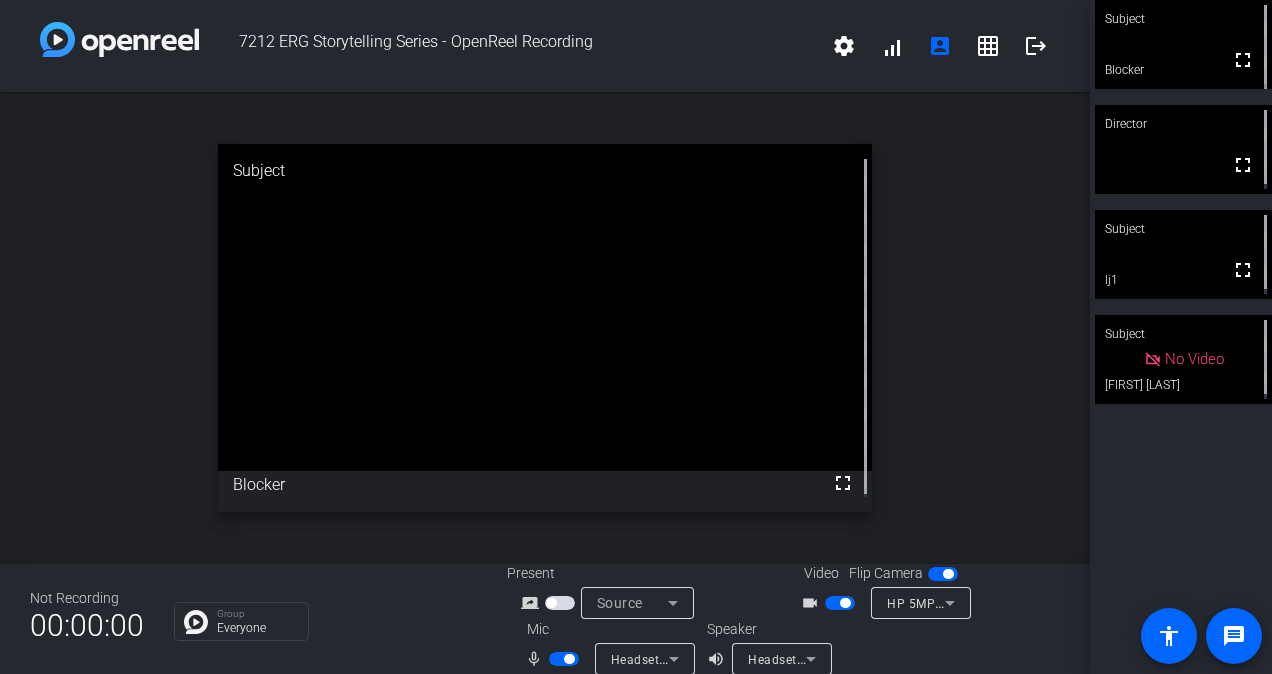 click at bounding box center [569, 659] 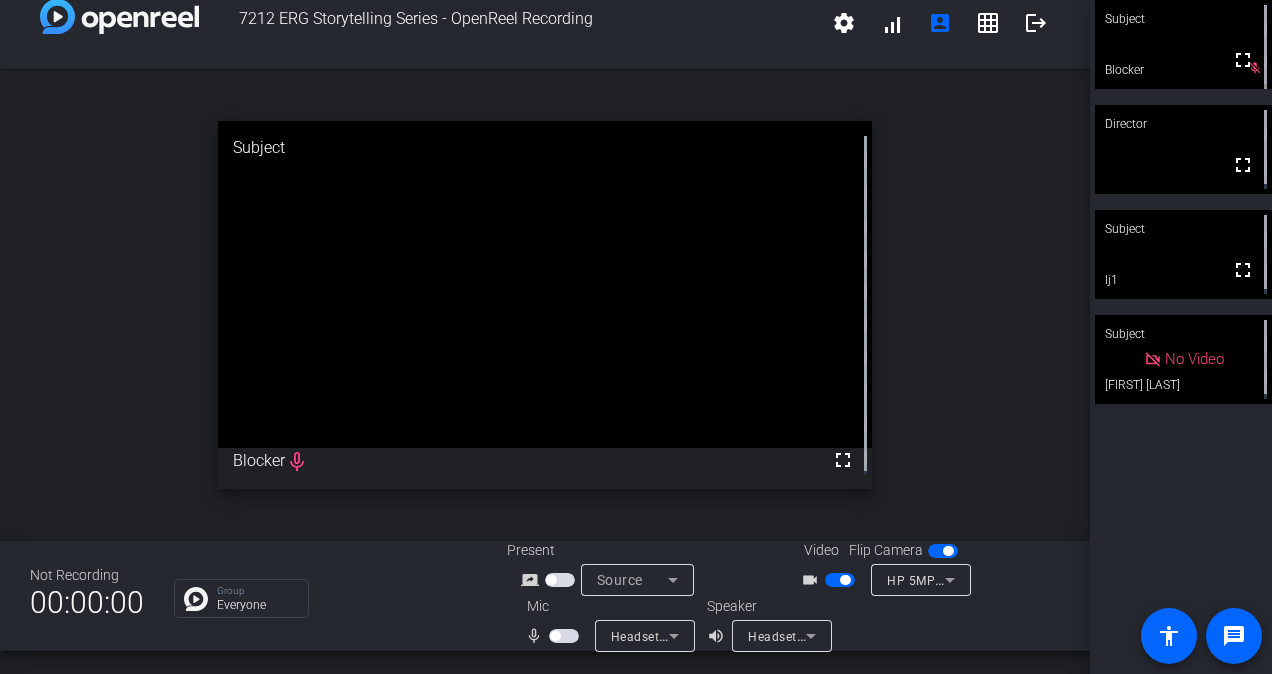 scroll, scrollTop: 0, scrollLeft: 0, axis: both 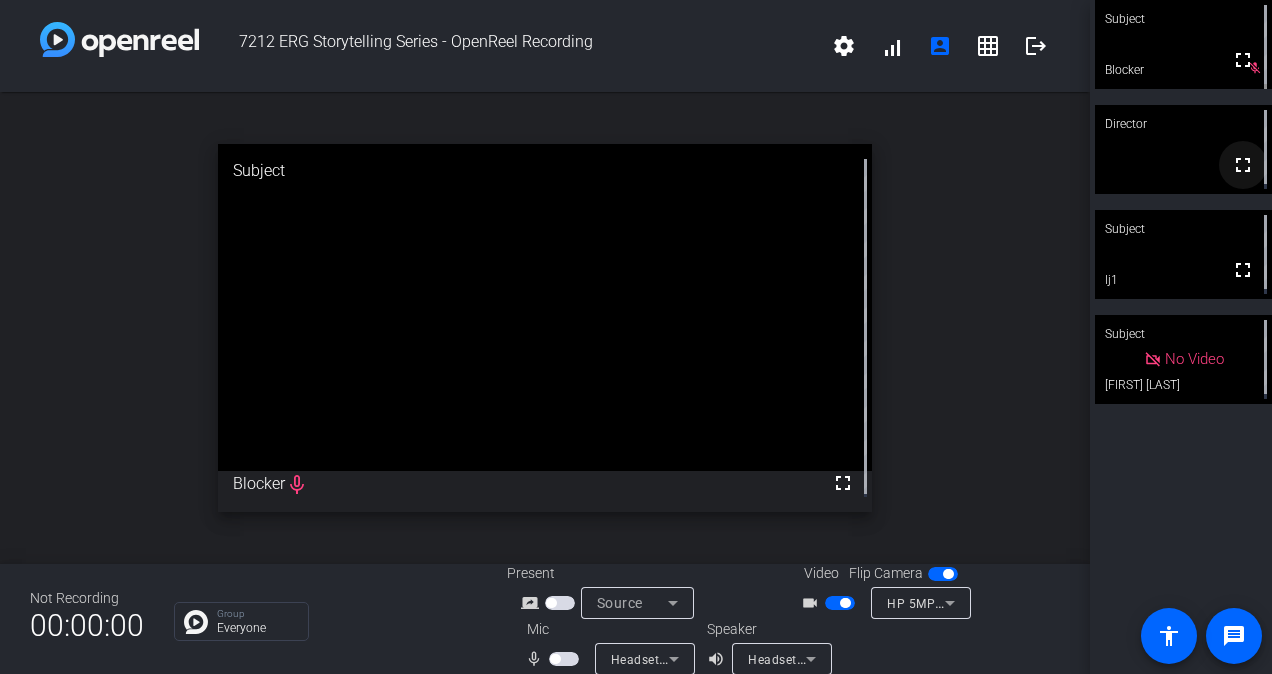 click on "fullscreen" 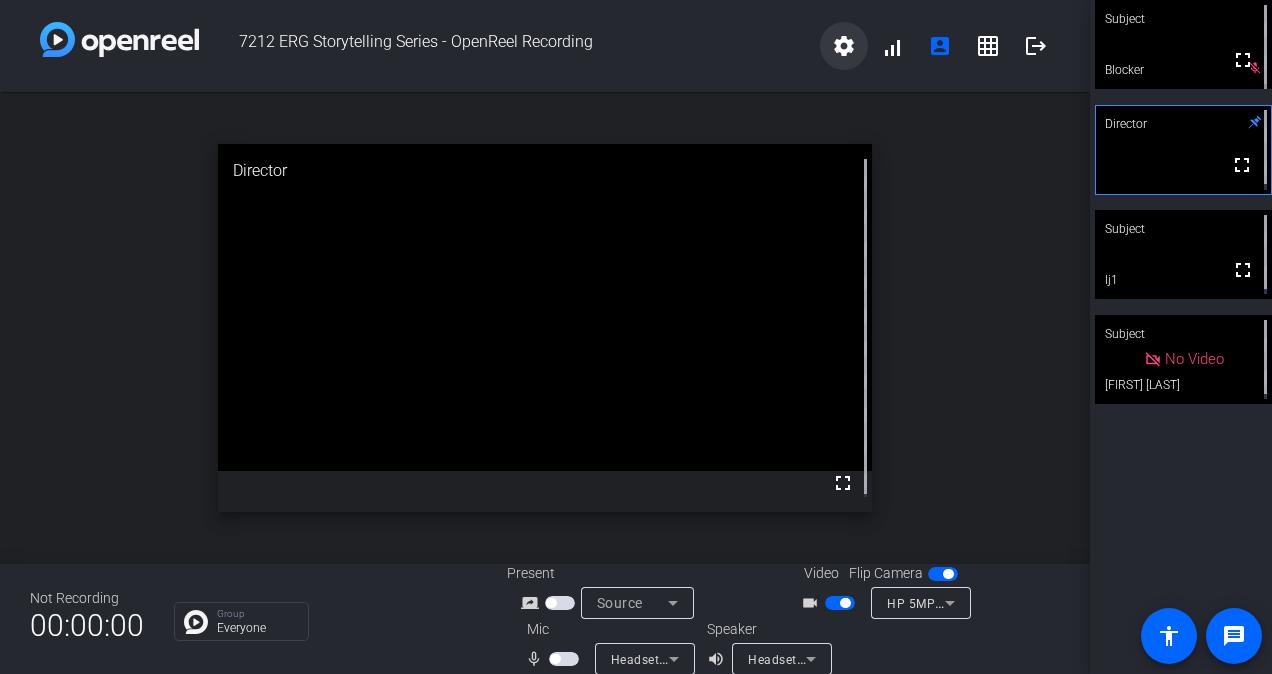 click 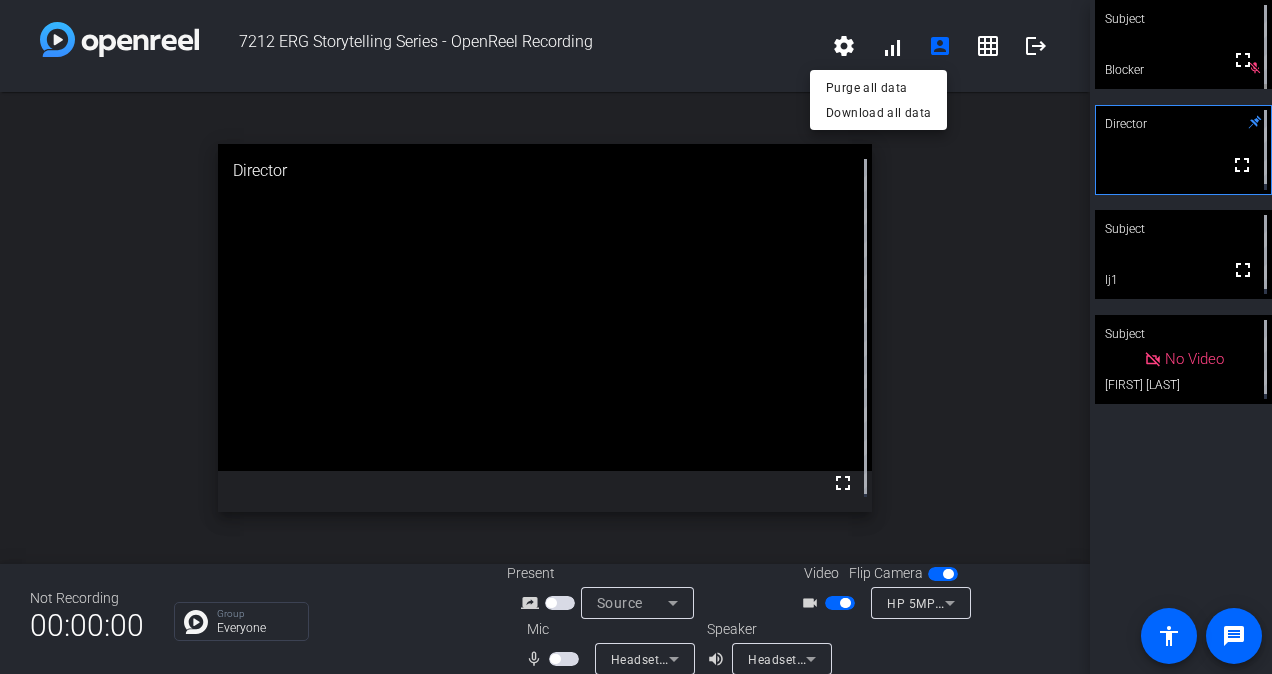 click at bounding box center [636, 337] 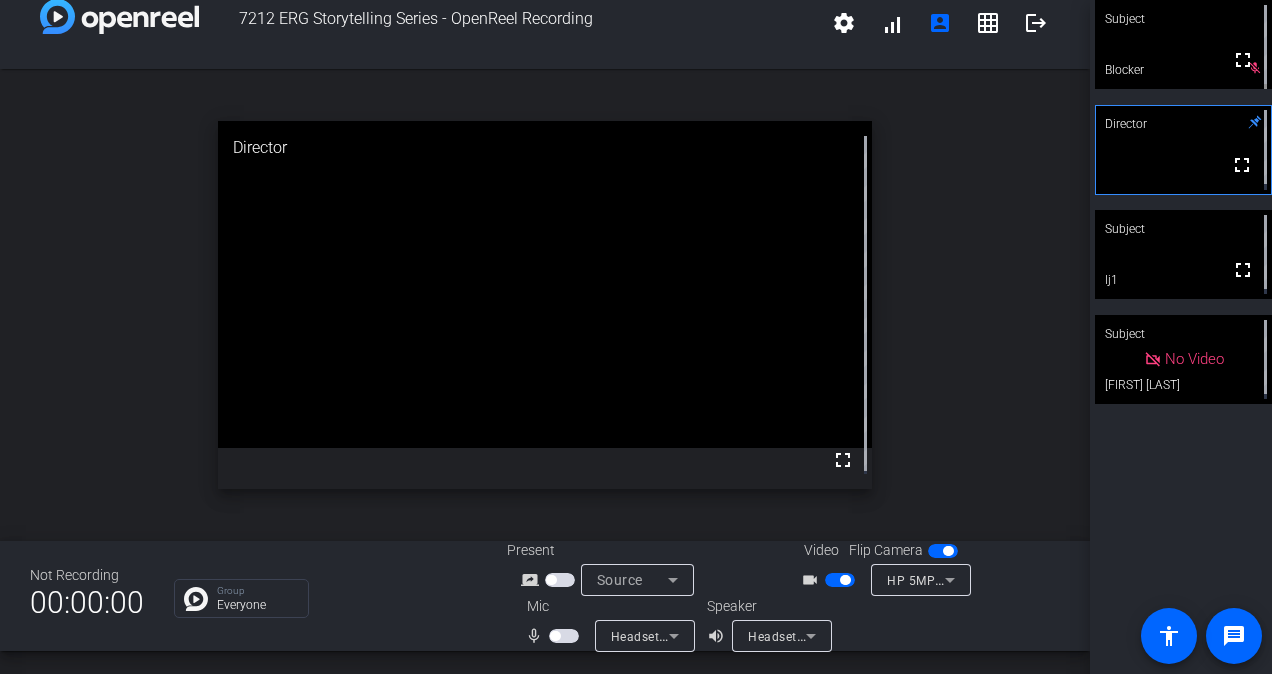 scroll, scrollTop: 0, scrollLeft: 0, axis: both 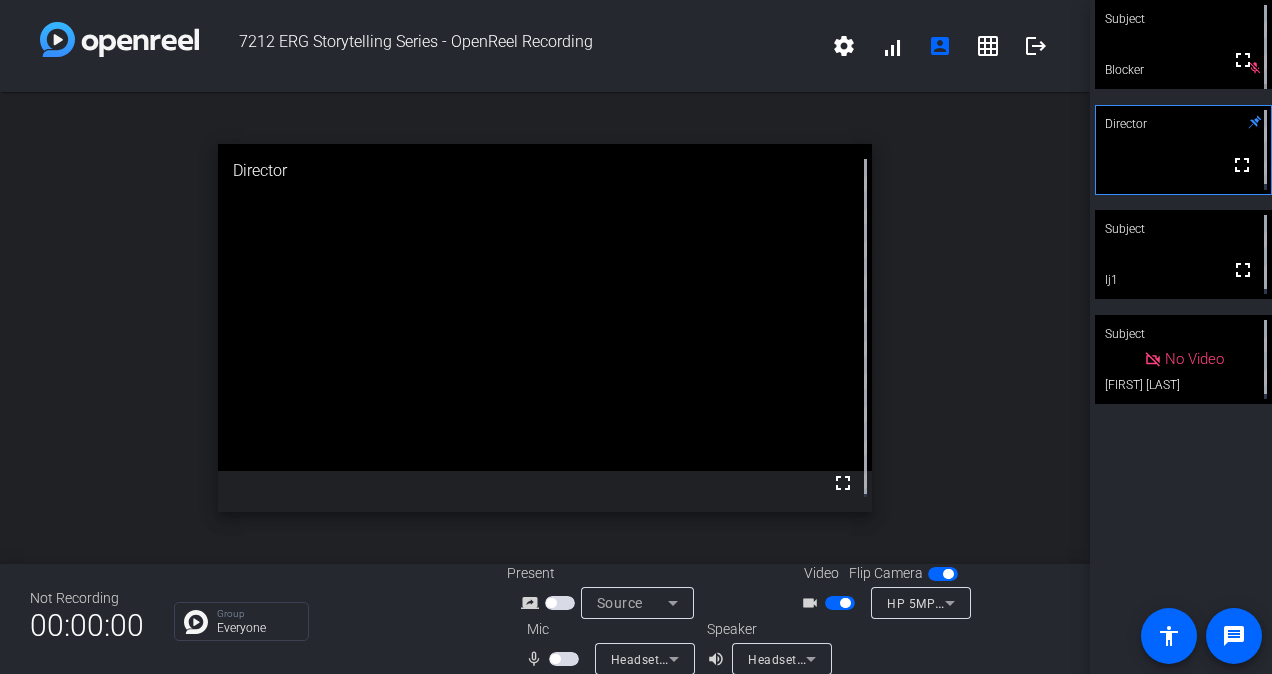 click at bounding box center (560, 603) 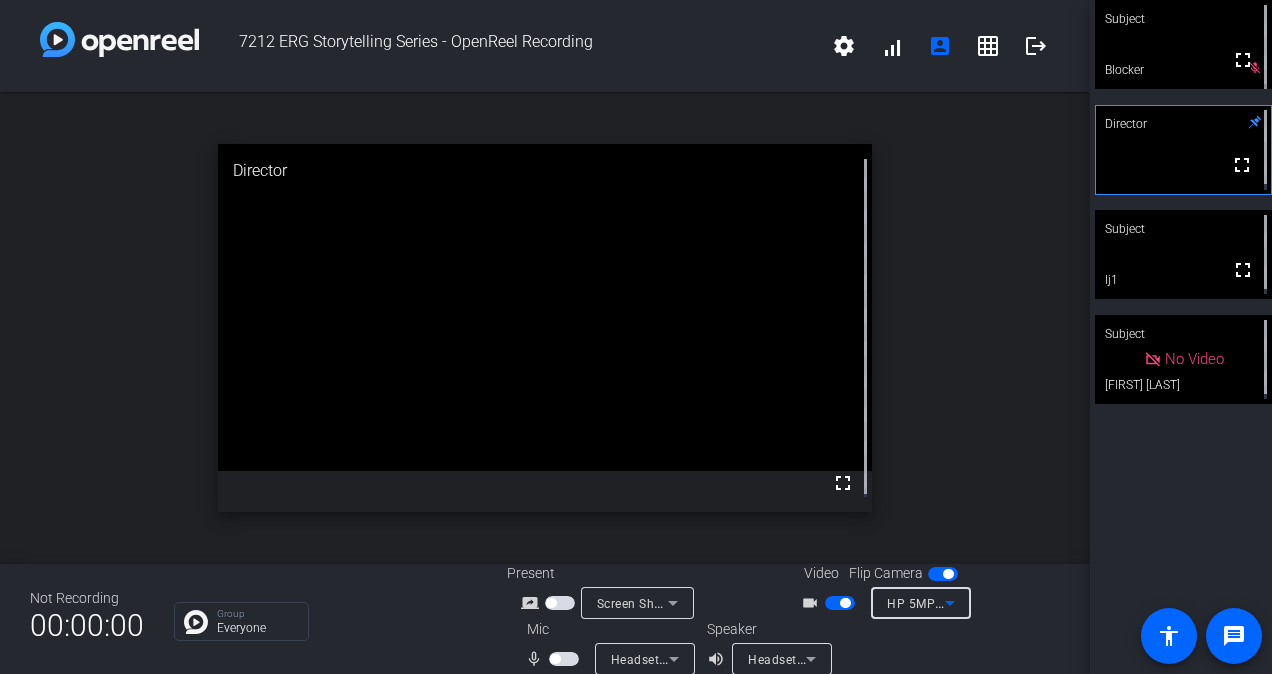 click on "HP 5MP Camera (0408:545f)" at bounding box center (916, 603) 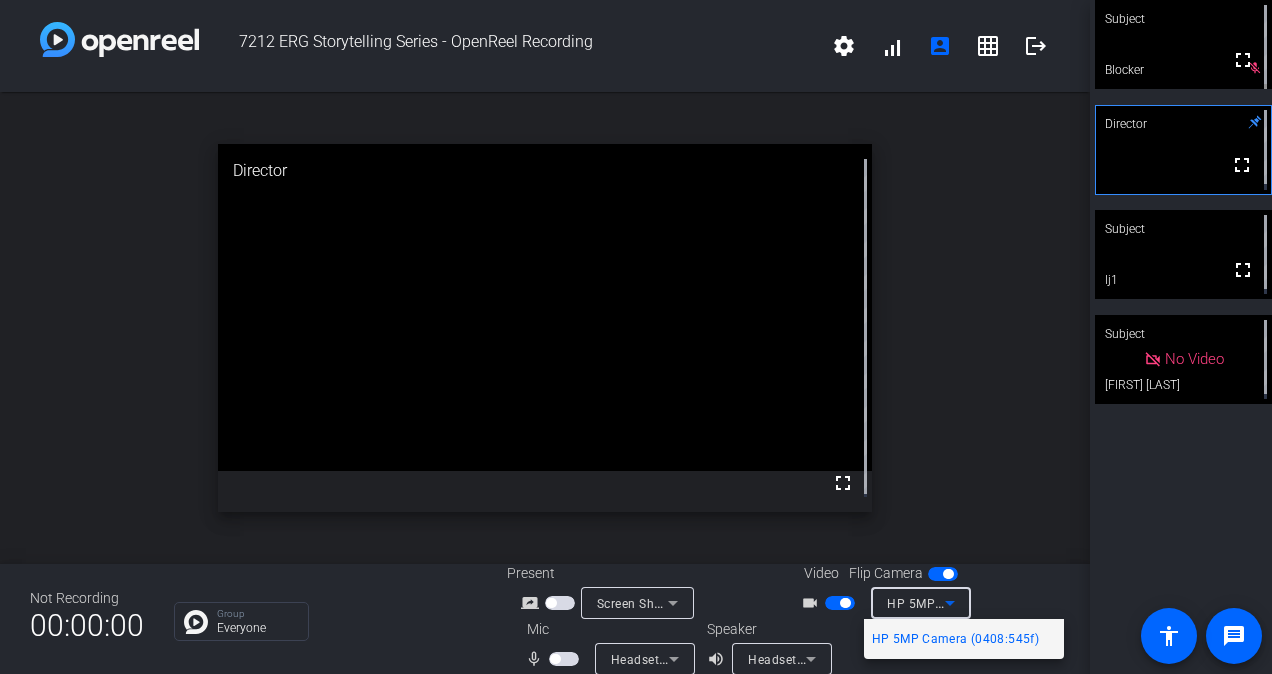 click at bounding box center [636, 337] 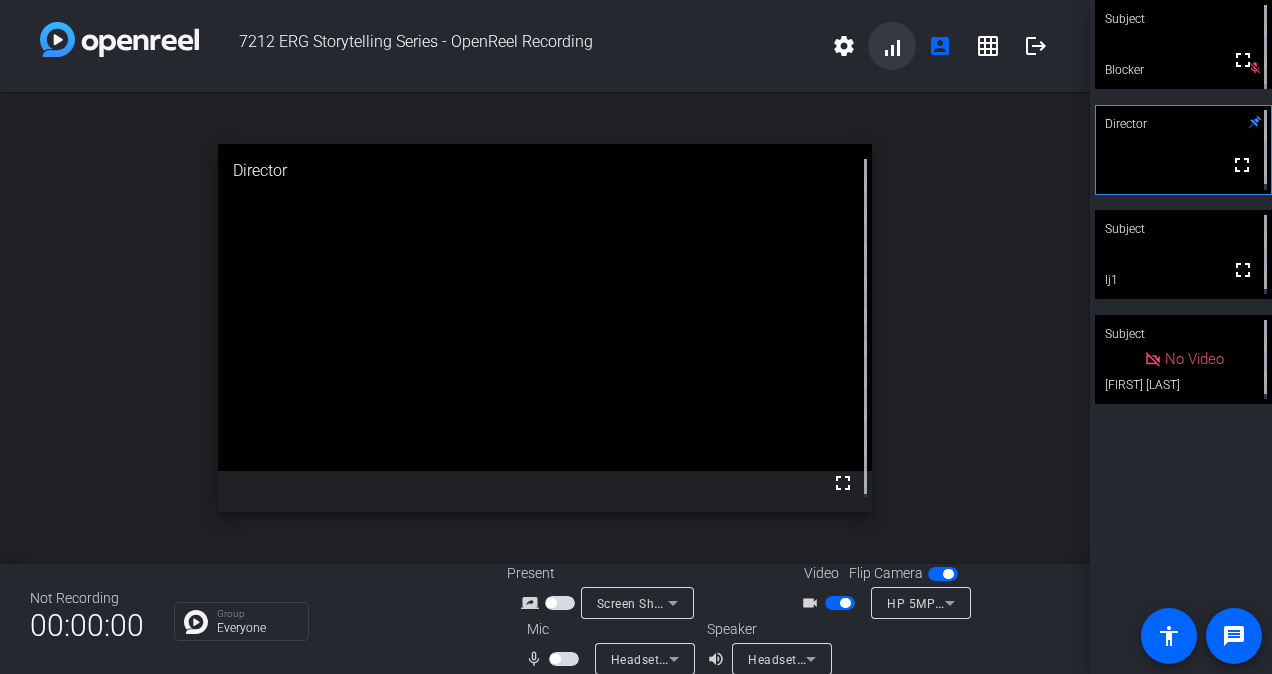 click 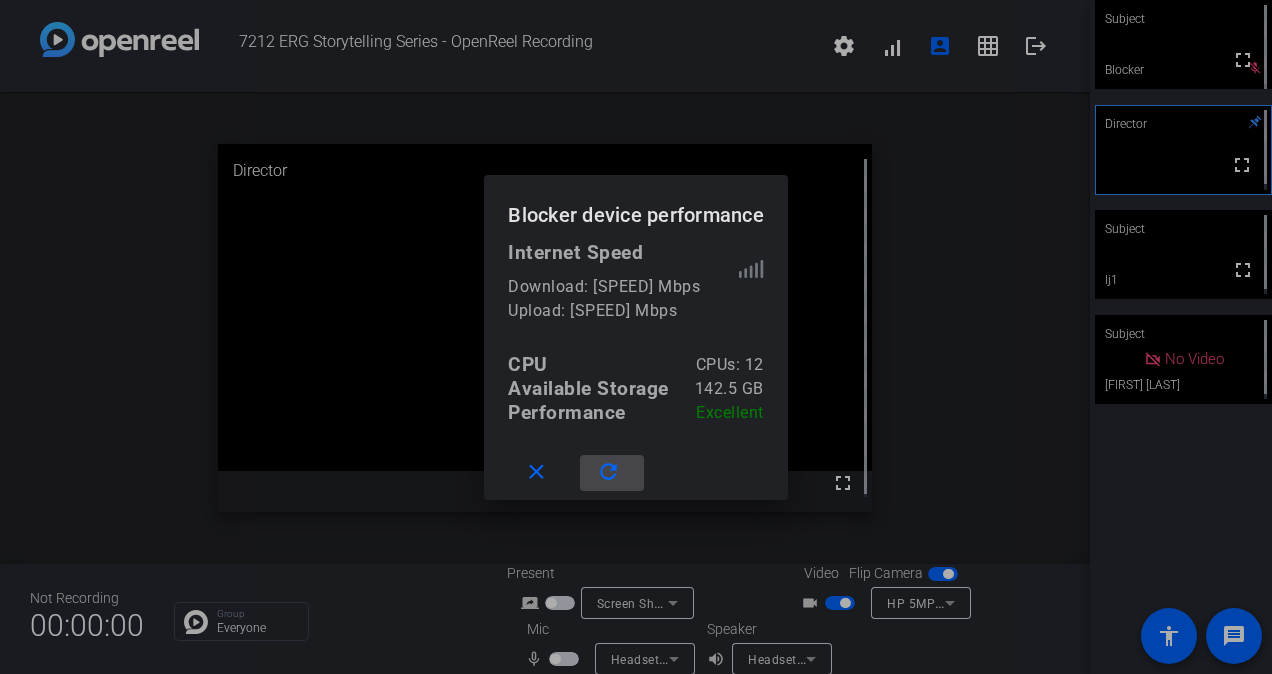 click at bounding box center (612, 473) 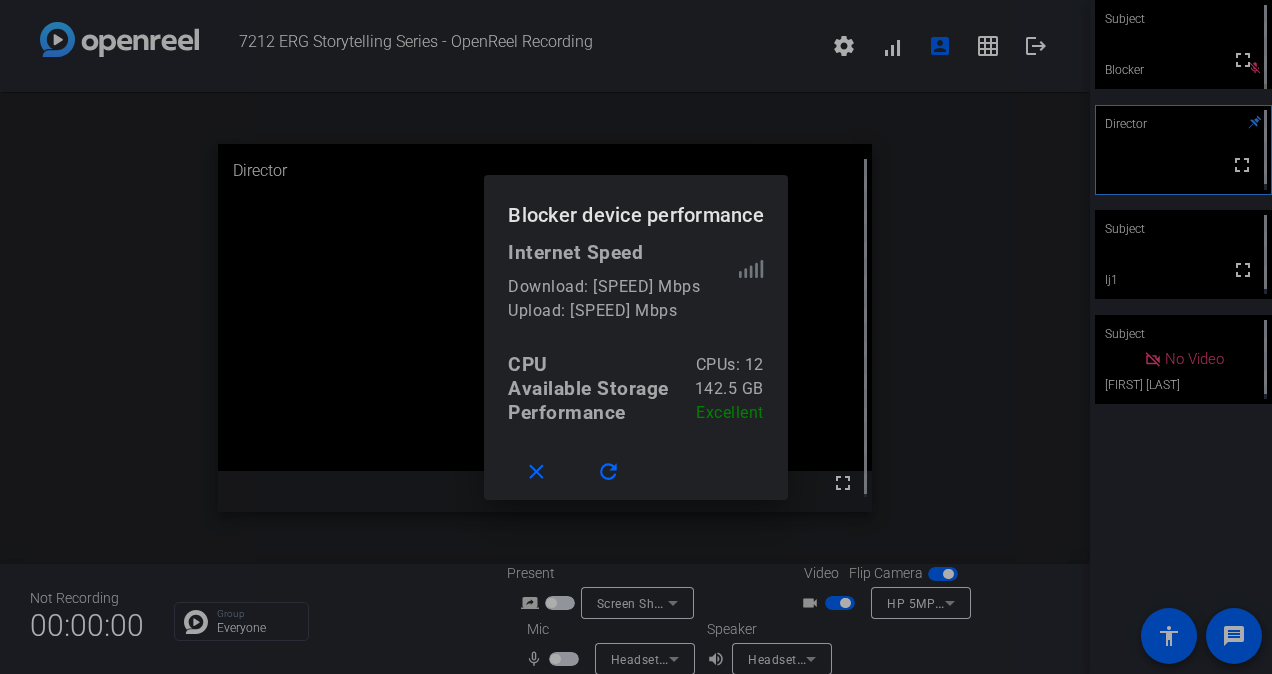 click at bounding box center (636, 337) 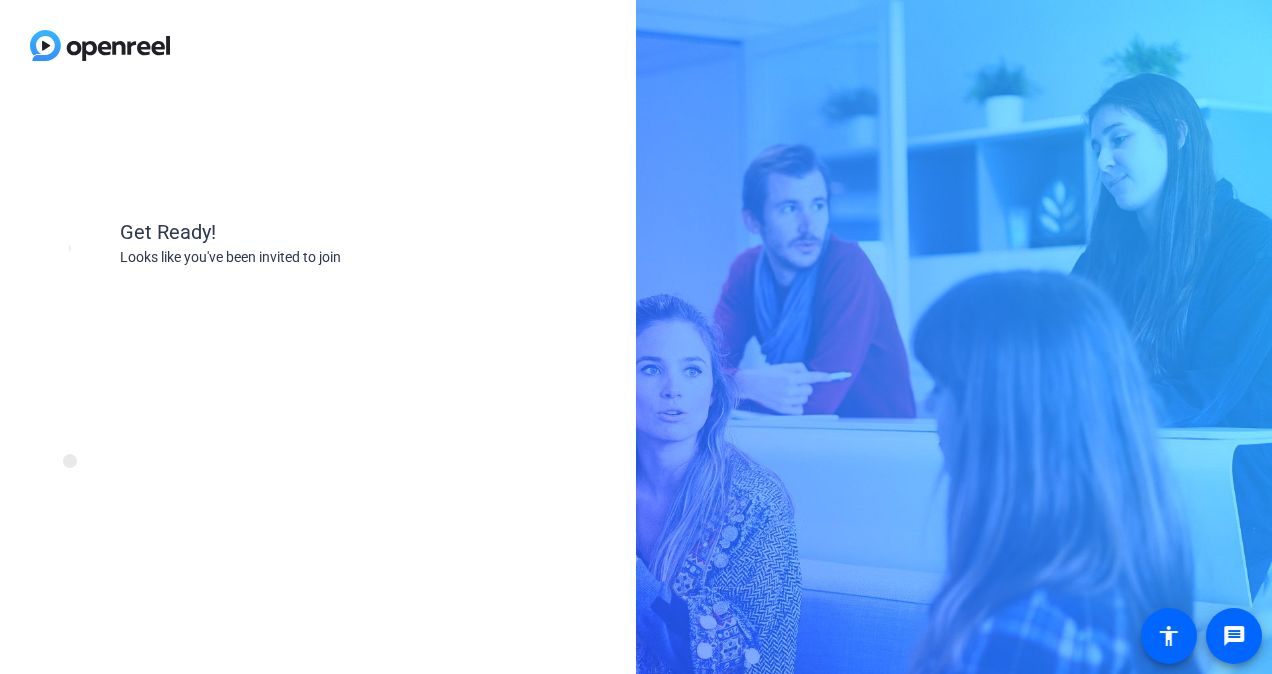 scroll, scrollTop: 0, scrollLeft: 0, axis: both 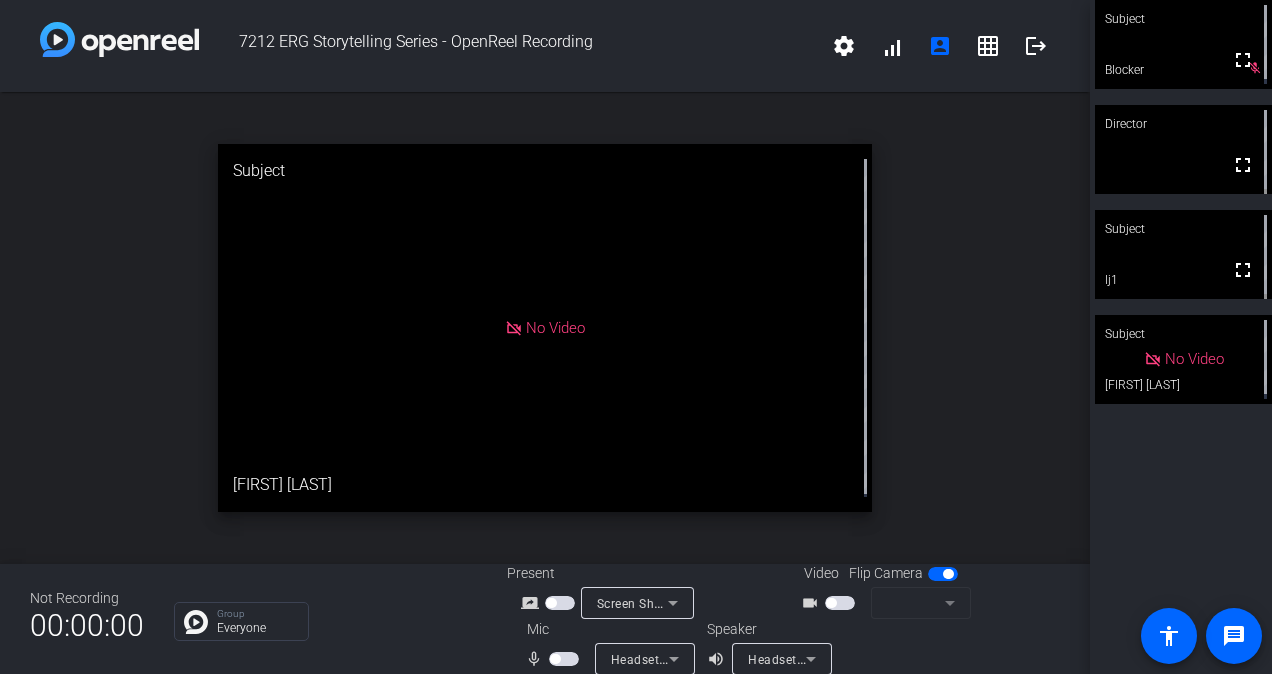 click at bounding box center [840, 603] 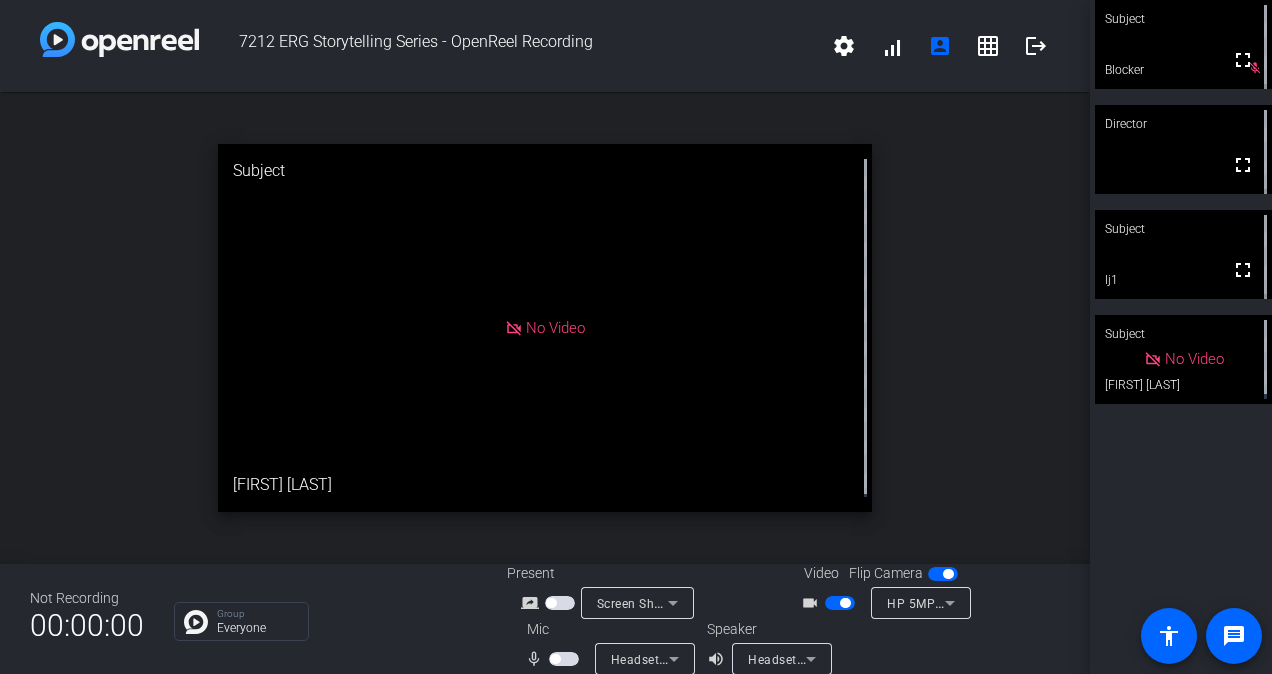 scroll, scrollTop: 23, scrollLeft: 0, axis: vertical 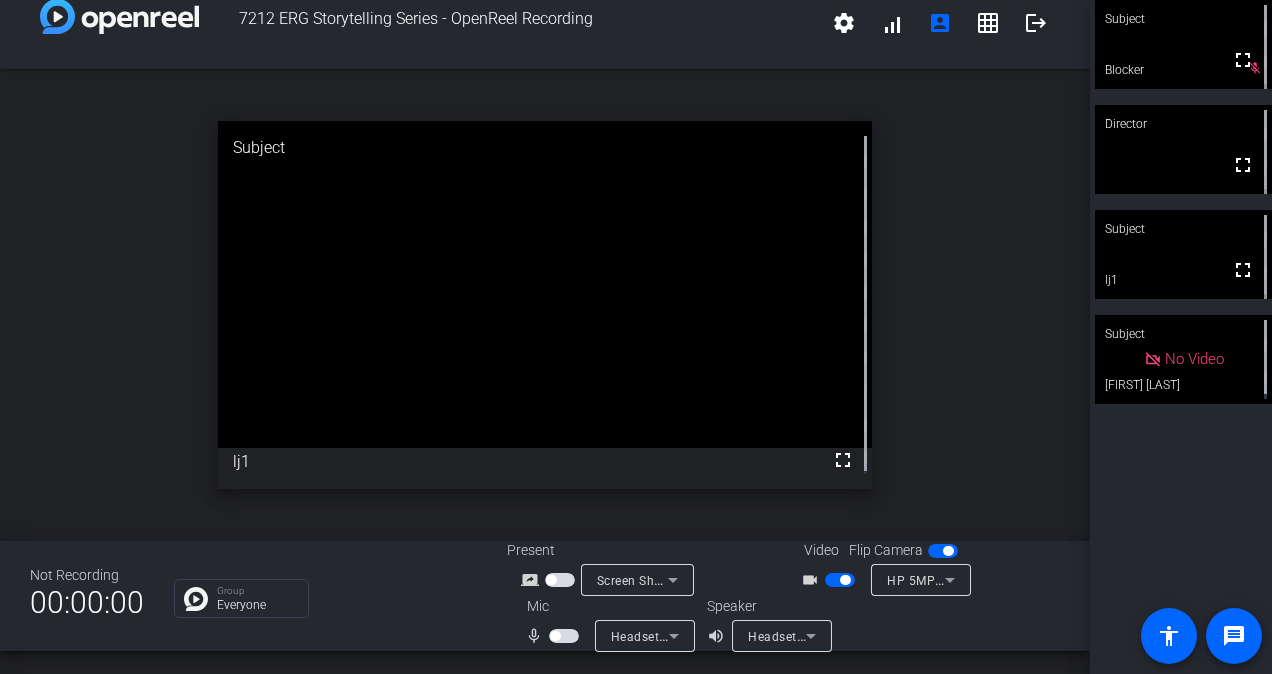 click on "Subject  fullscreen  Blocker  mic_off_outline  Director  fullscreen     Subject  fullscreen  lj1   Subject   No Video  Lakeisha Dillard" 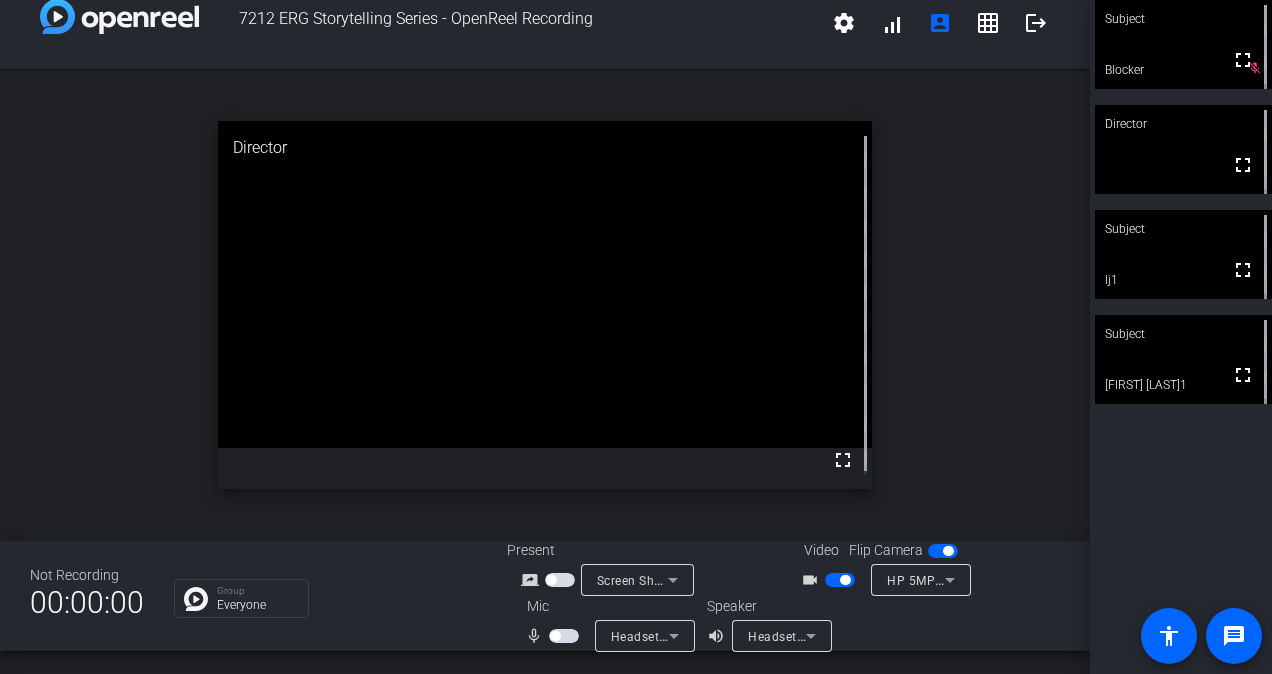 click on "HP 5MP Camera (0408:545f)" at bounding box center (972, 580) 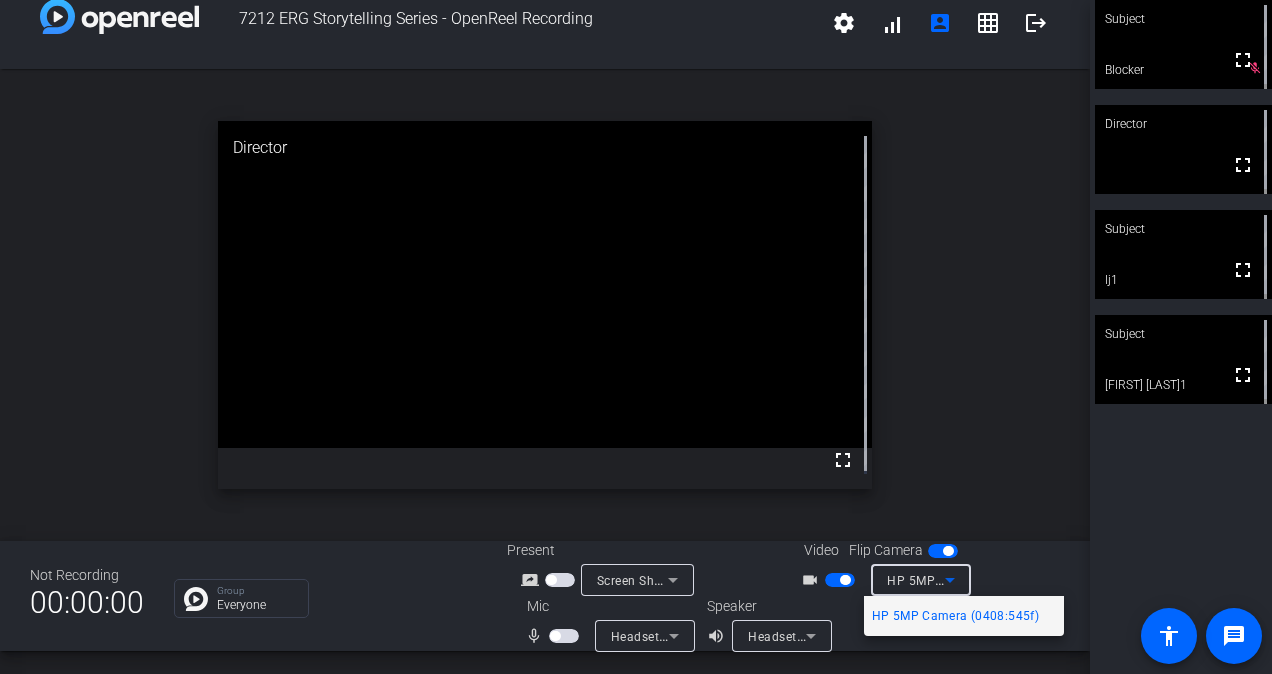click at bounding box center (636, 337) 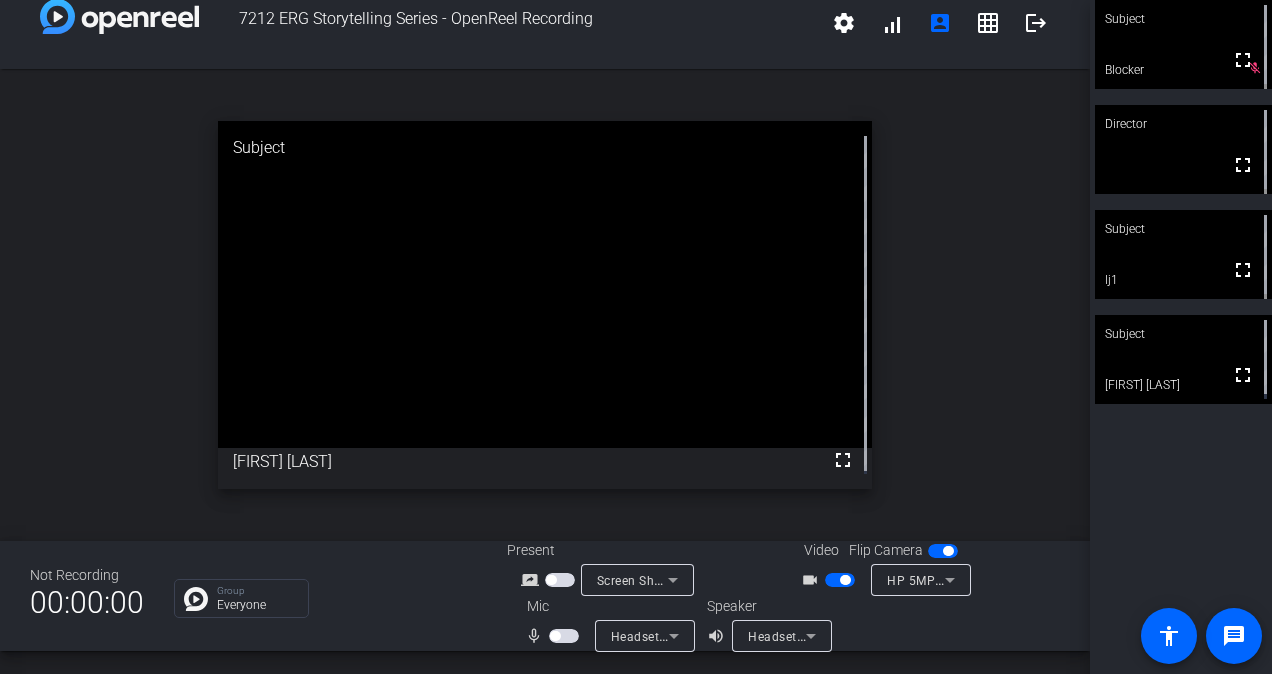 drag, startPoint x: 1232, startPoint y: 69, endPoint x: 1236, endPoint y: 143, distance: 74.10803 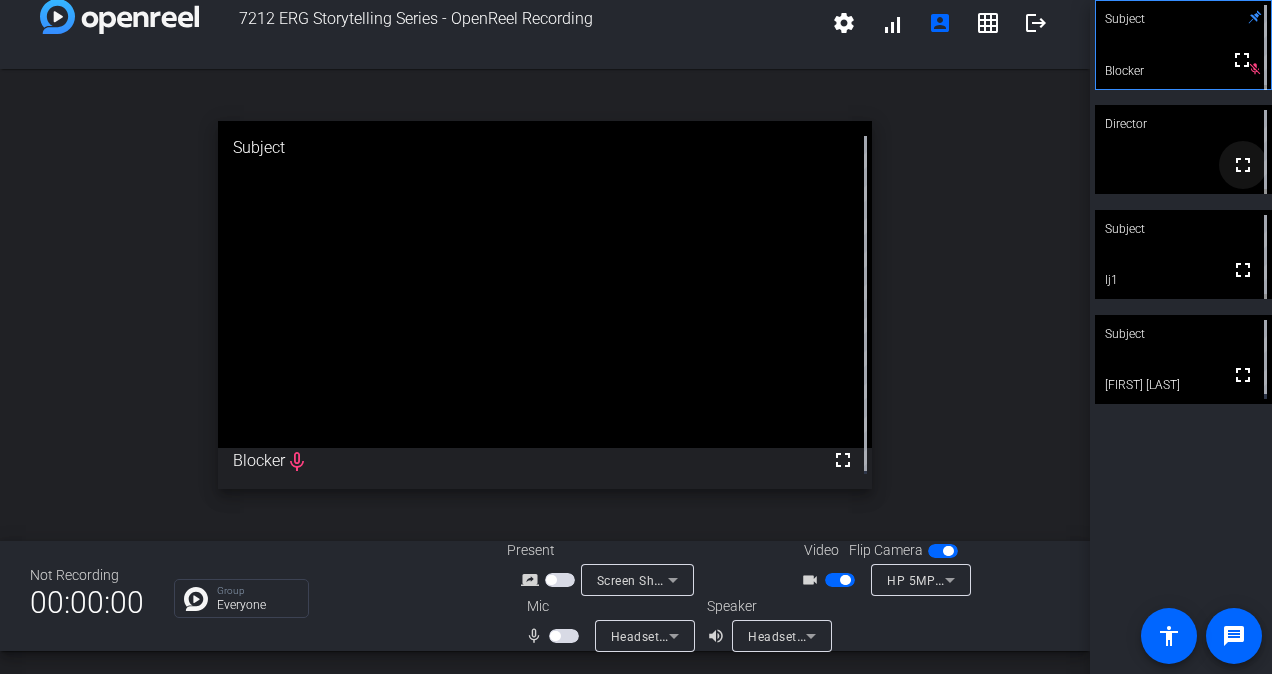 click on "fullscreen" 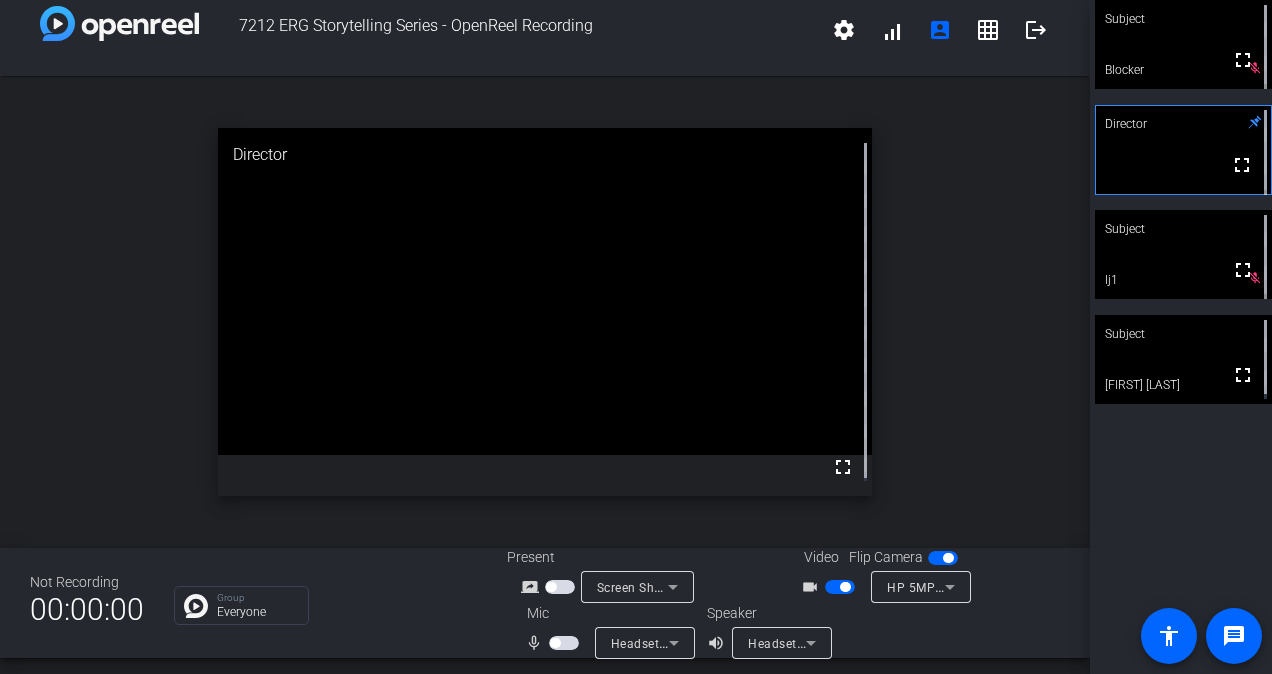 scroll, scrollTop: 23, scrollLeft: 0, axis: vertical 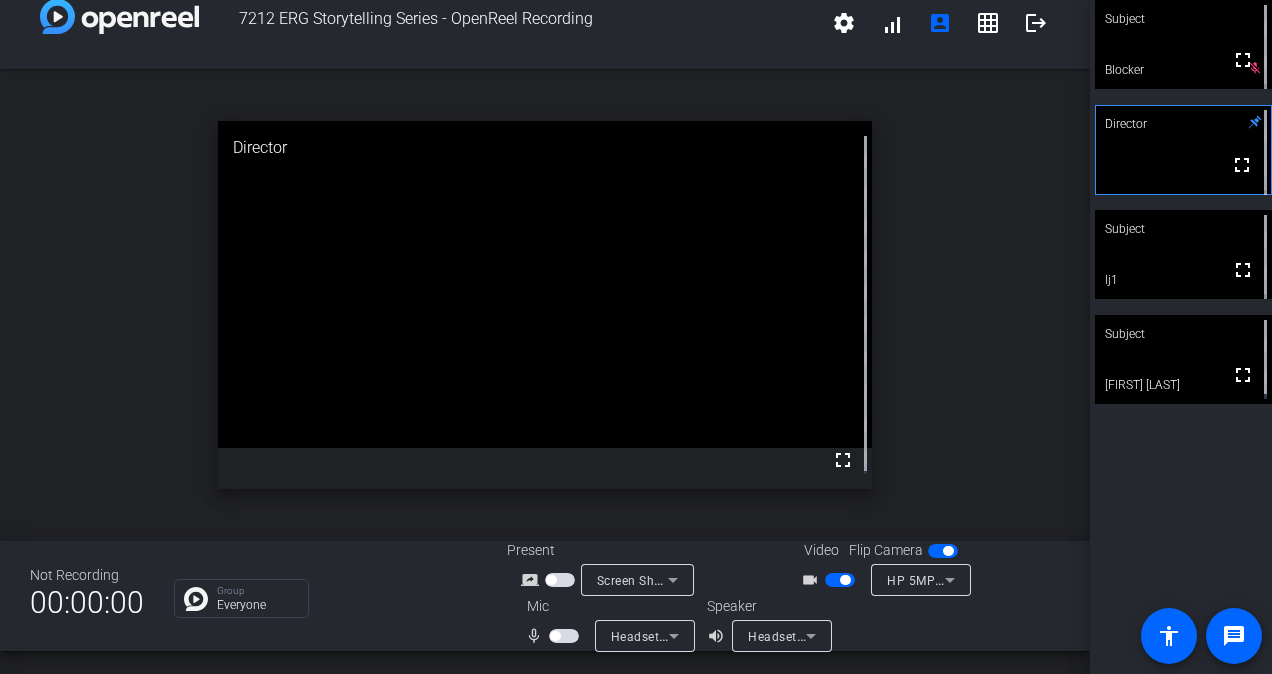 click at bounding box center [555, 636] 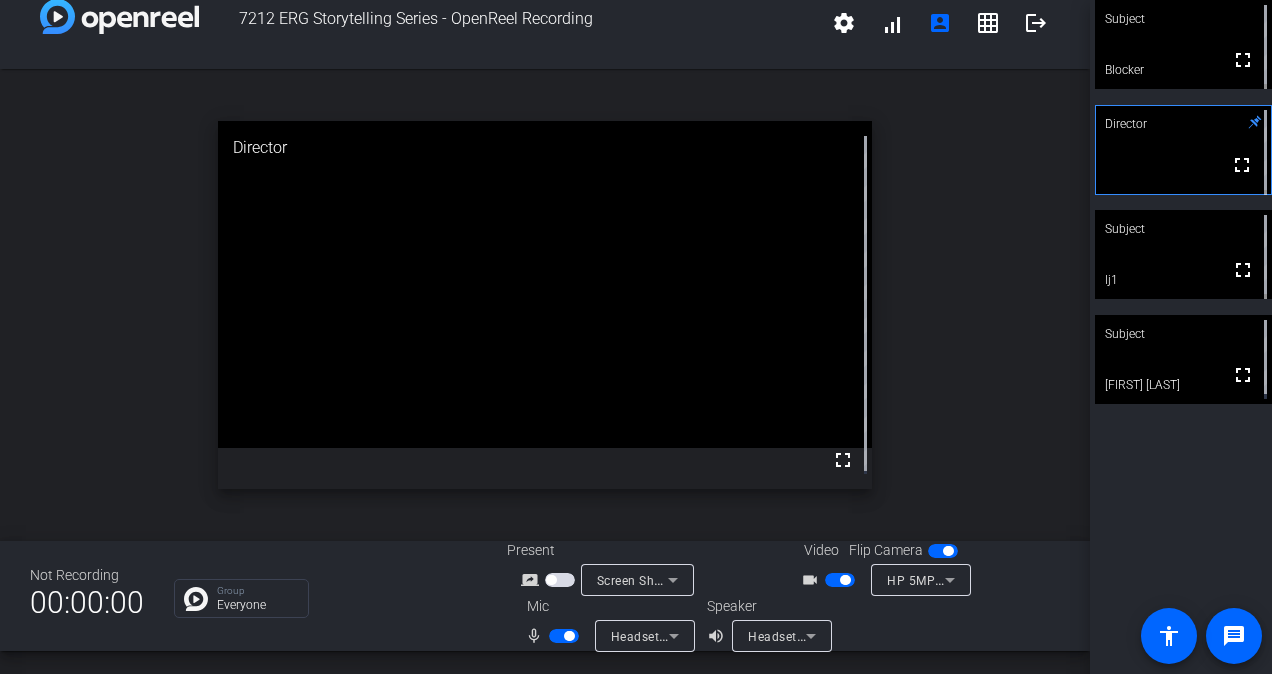 click at bounding box center (564, 636) 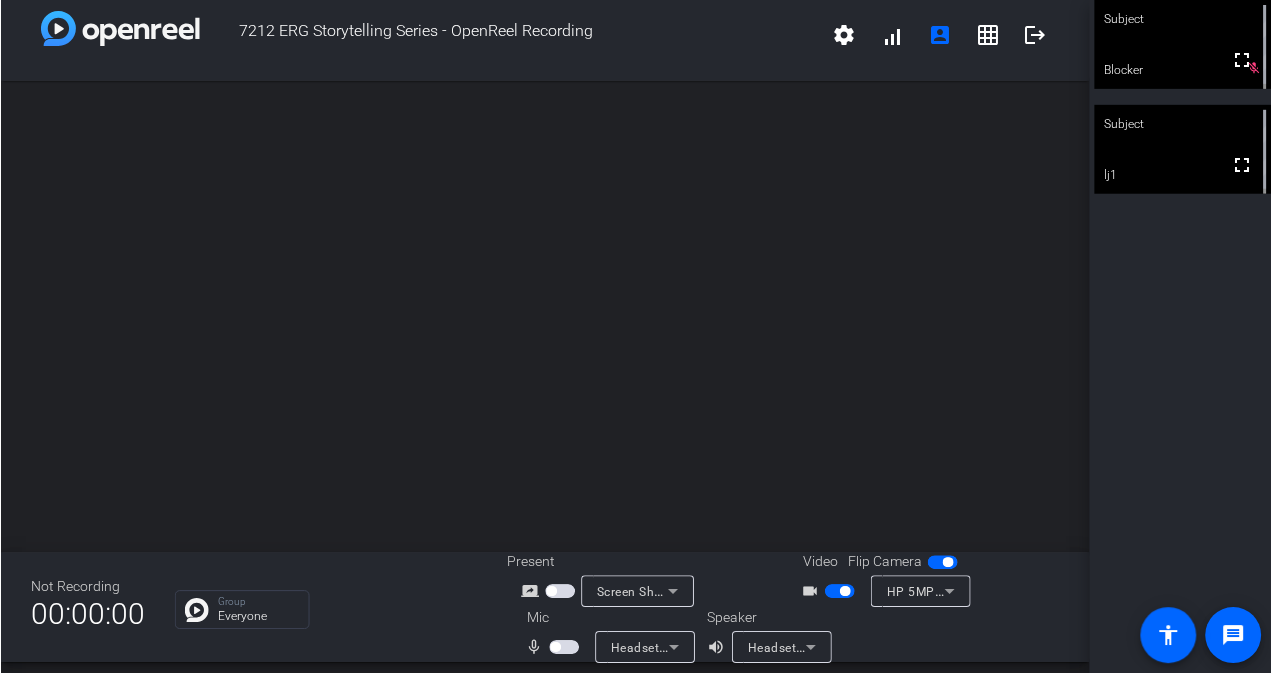 scroll, scrollTop: 0, scrollLeft: 0, axis: both 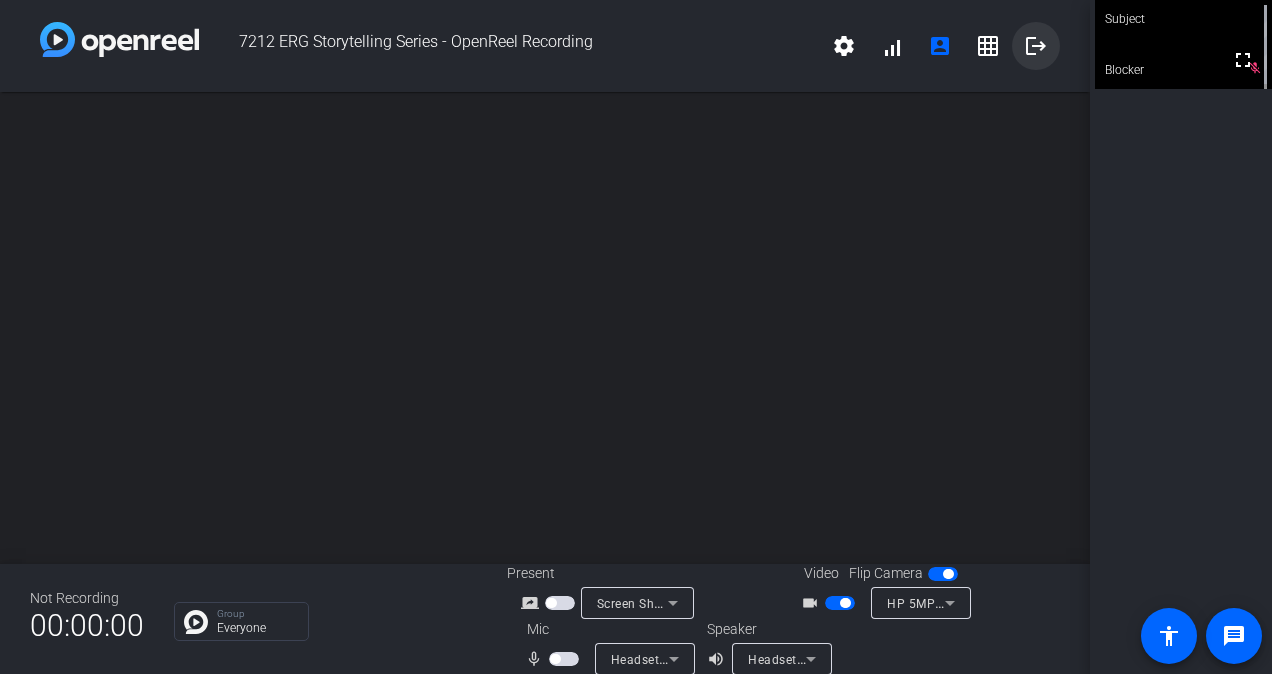 click on "logout" 